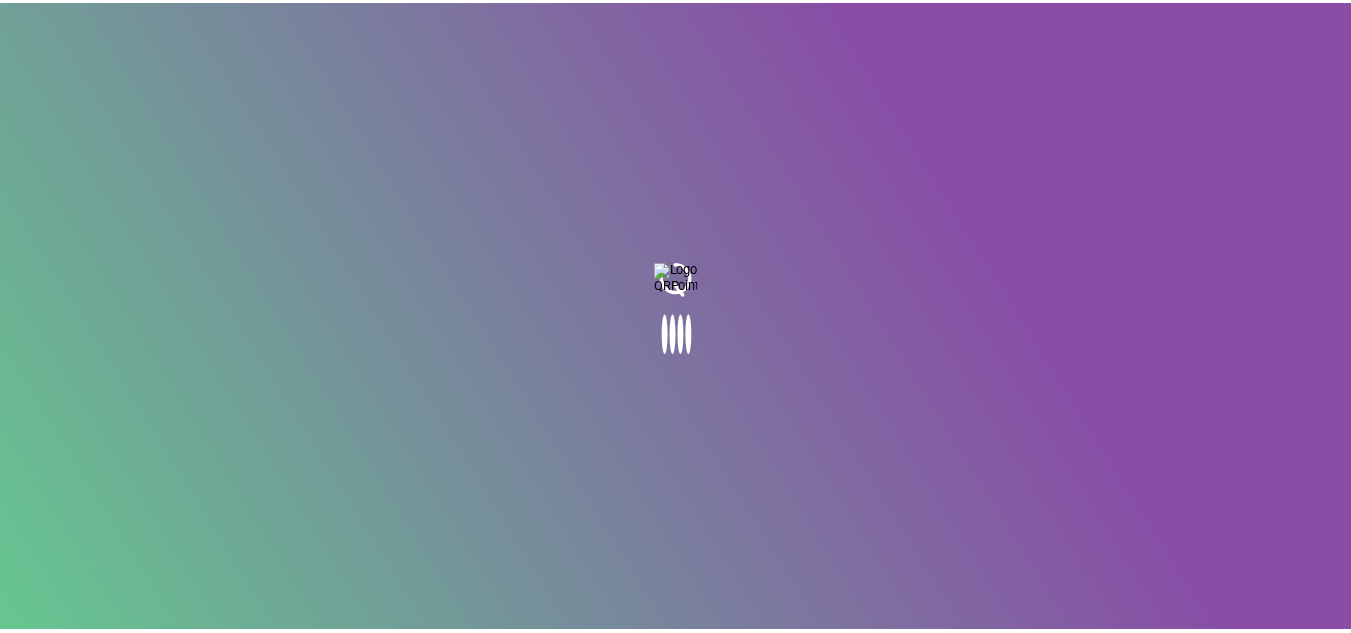 scroll, scrollTop: 0, scrollLeft: 0, axis: both 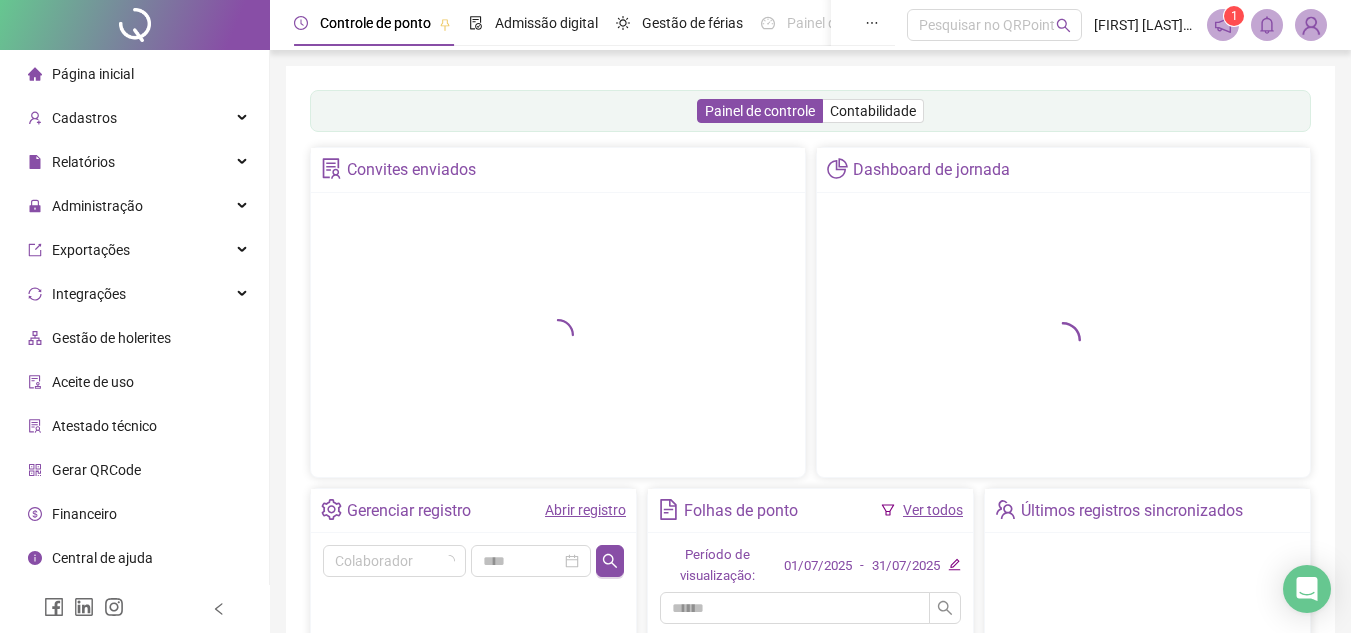 click at bounding box center (558, 335) 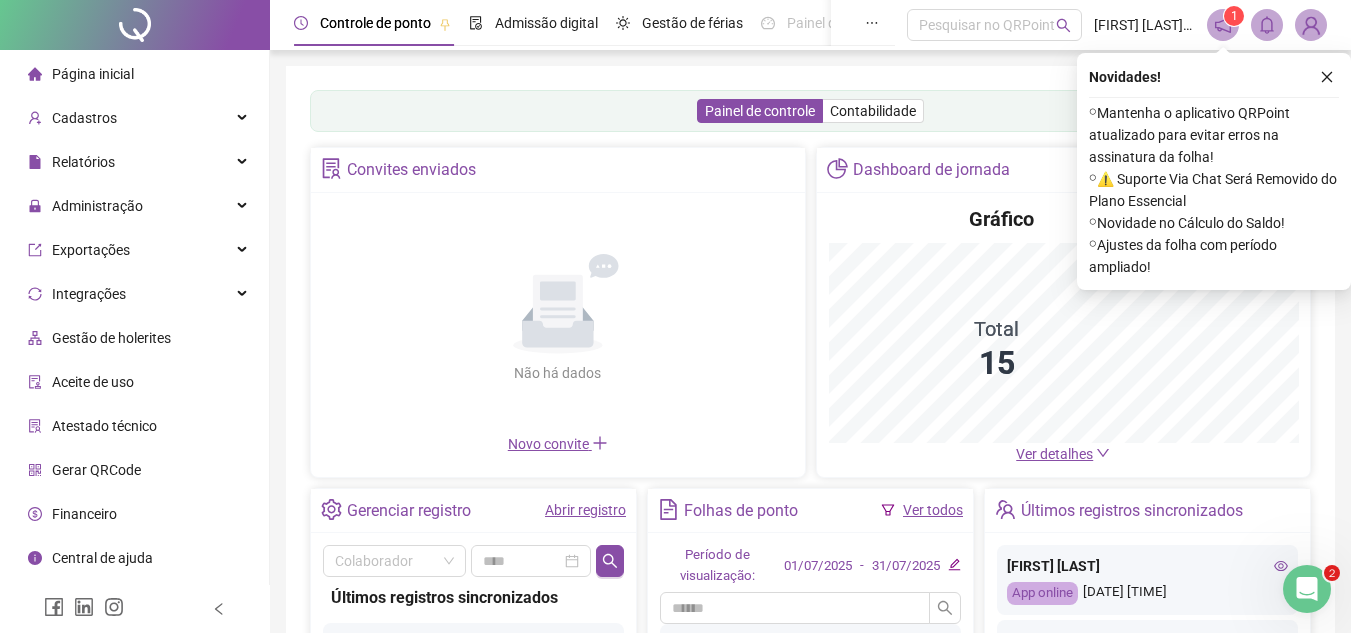 scroll, scrollTop: 0, scrollLeft: 0, axis: both 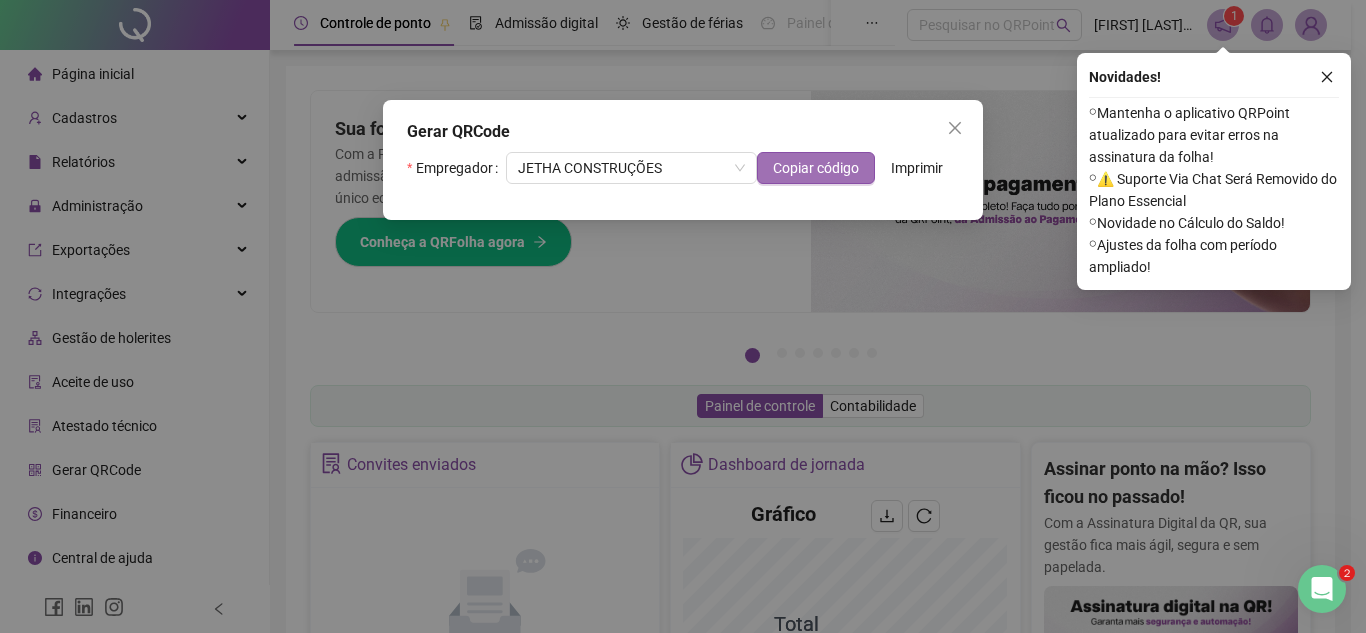 click on "Copiar código" at bounding box center (816, 168) 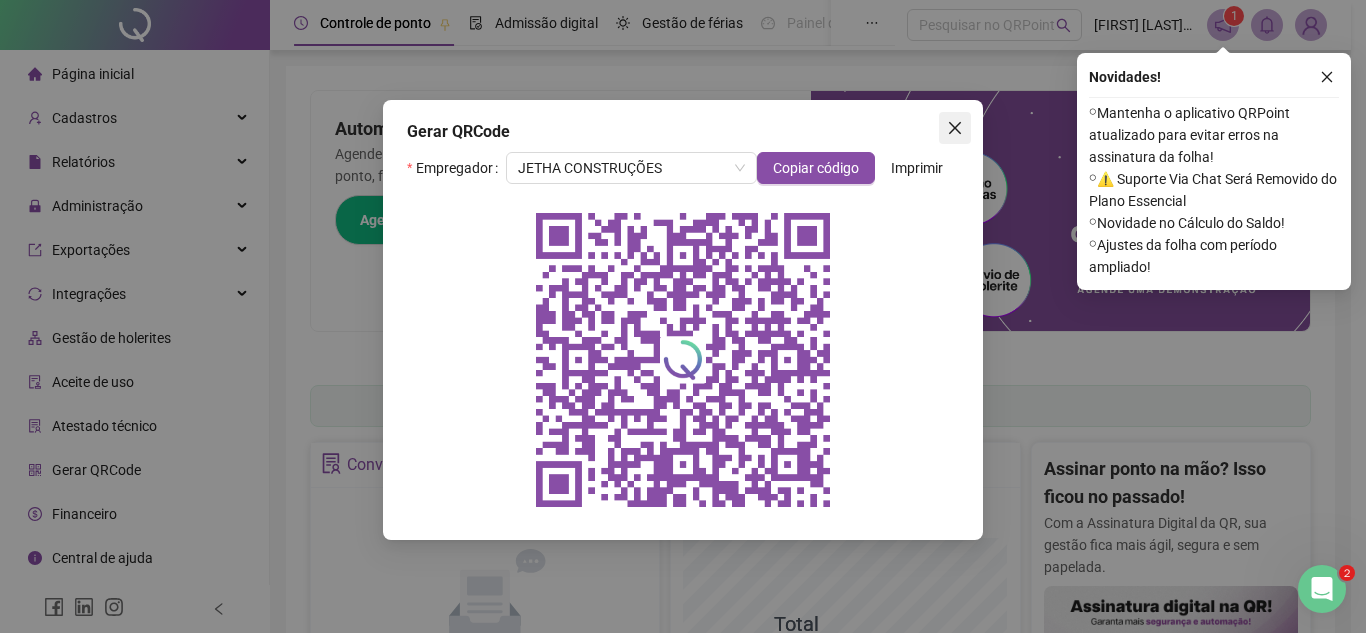 click 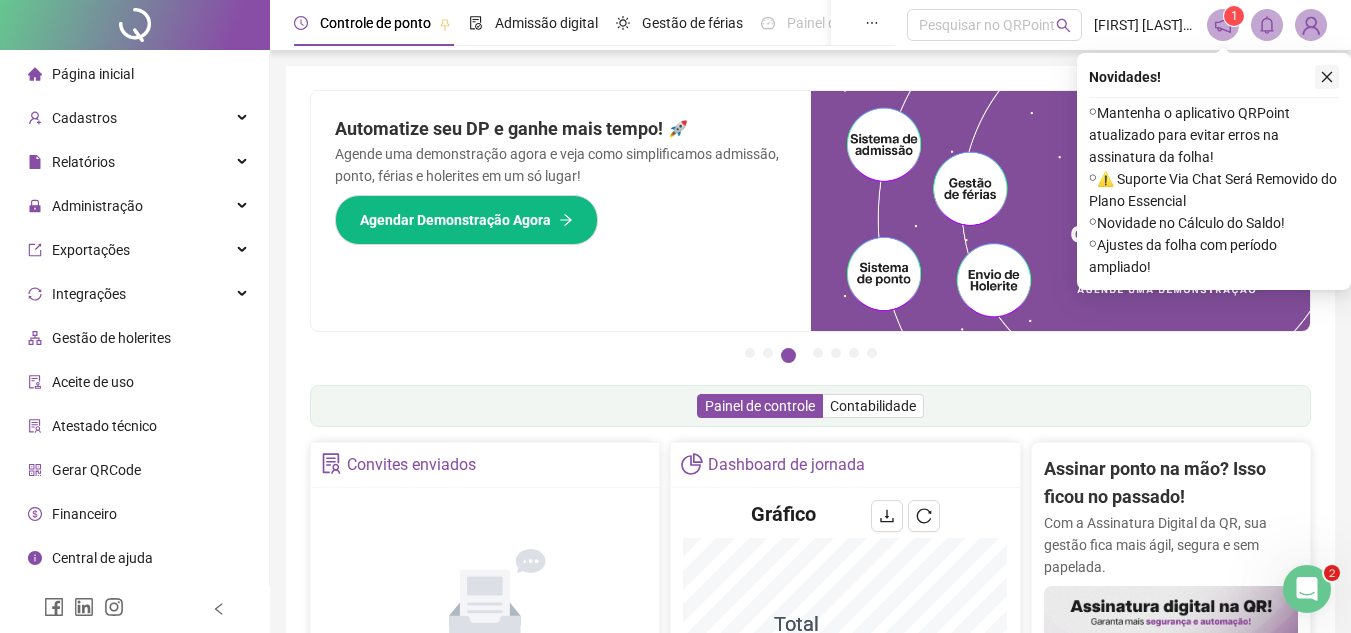 click 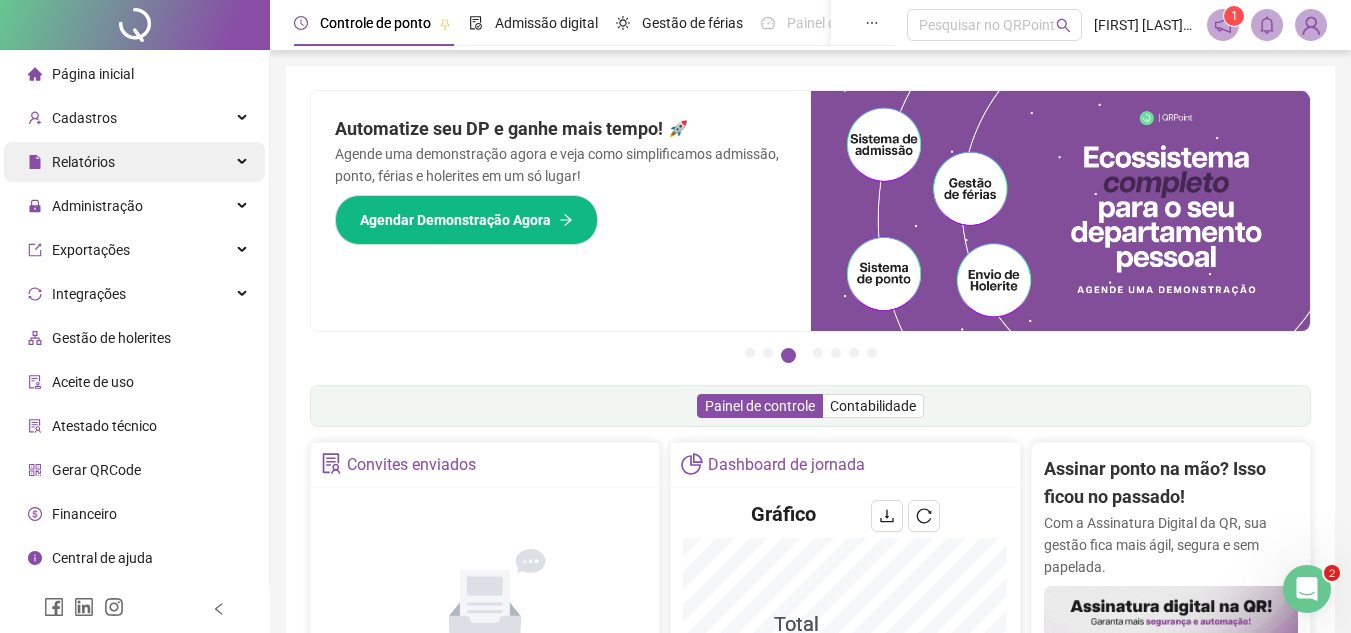 click on "Relatórios" at bounding box center [83, 162] 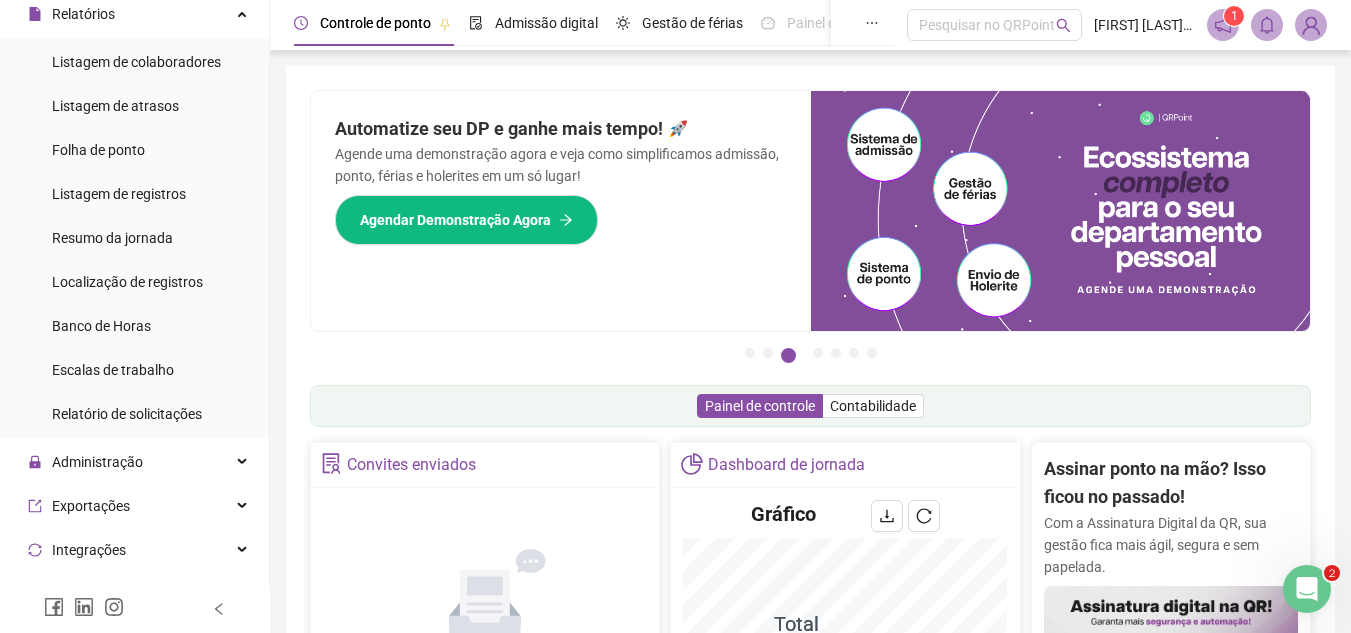scroll, scrollTop: 180, scrollLeft: 0, axis: vertical 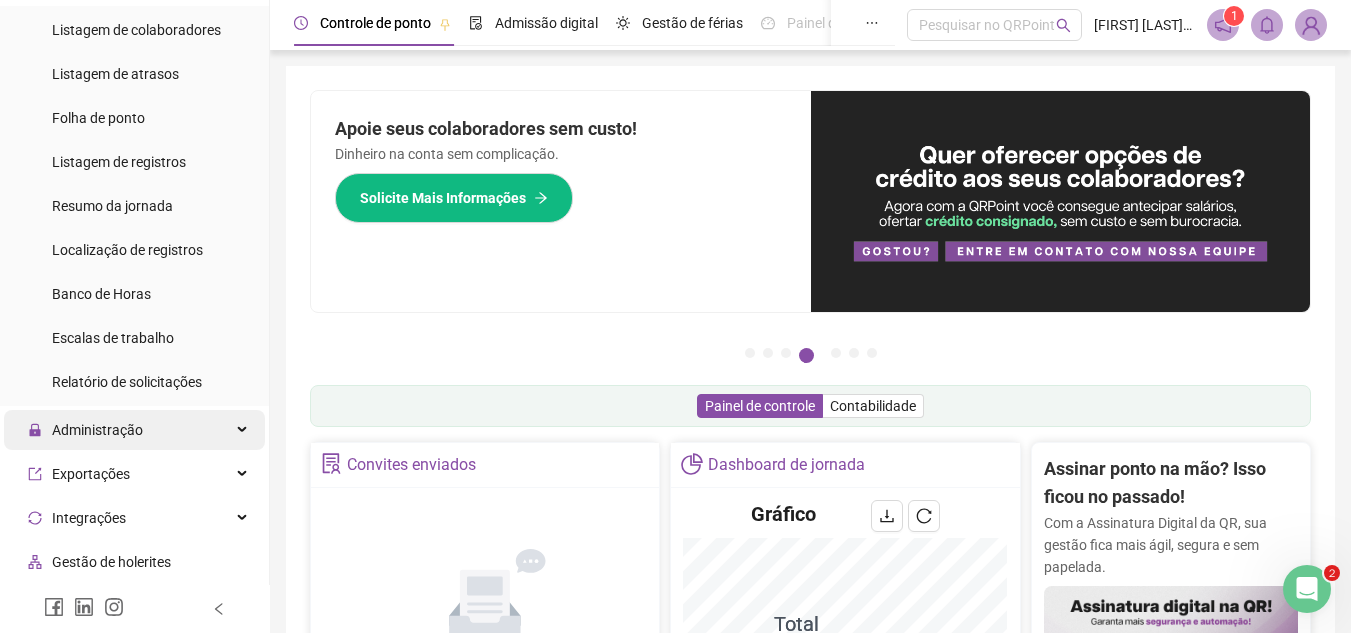 click on "Administração" at bounding box center (97, 430) 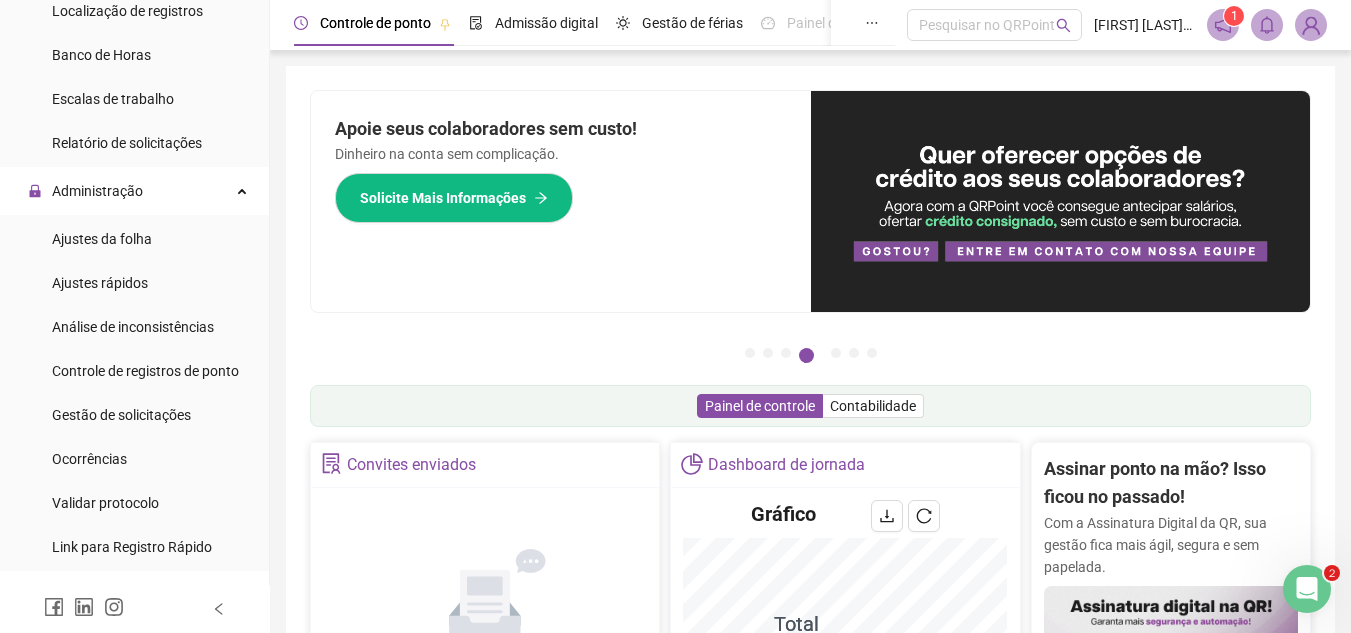 scroll, scrollTop: 422, scrollLeft: 0, axis: vertical 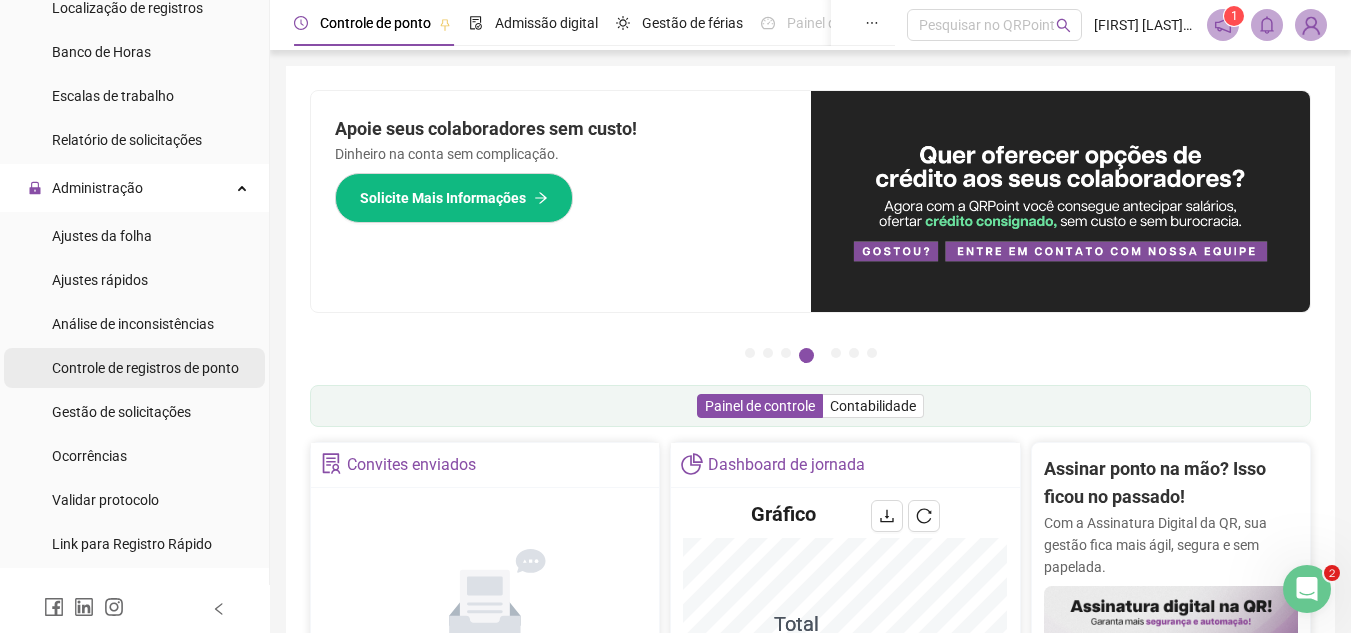 click on "Controle de registros de ponto" at bounding box center (145, 368) 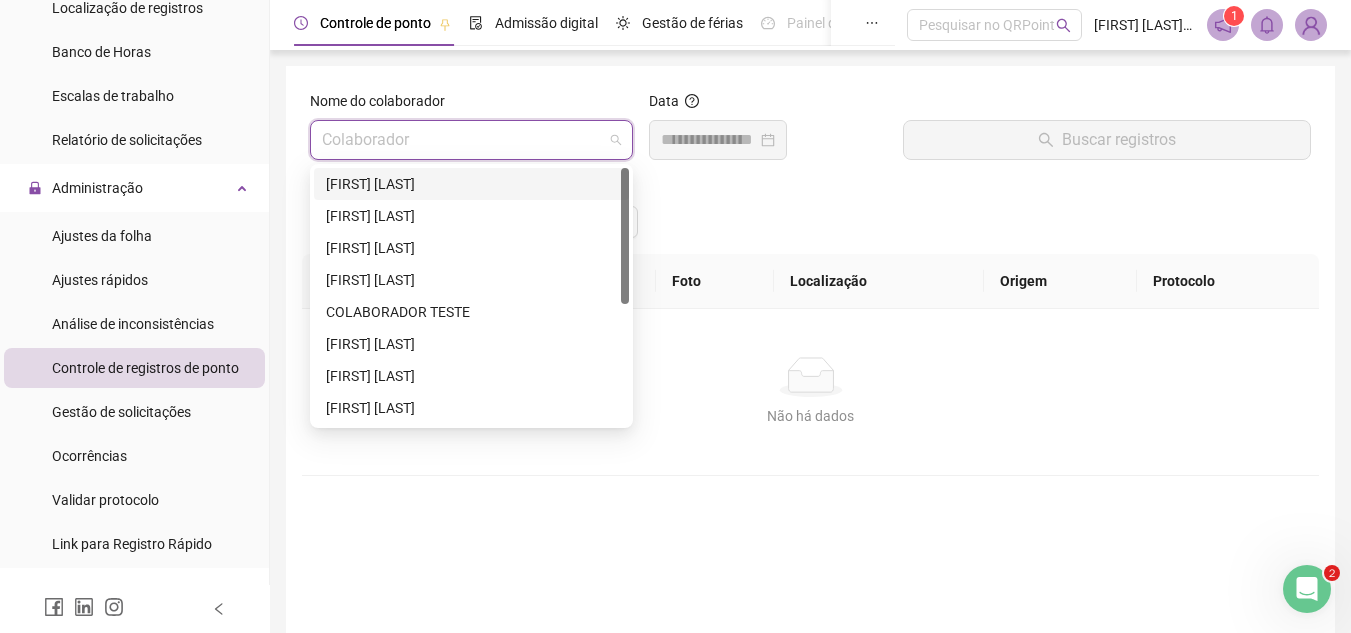 click at bounding box center (462, 140) 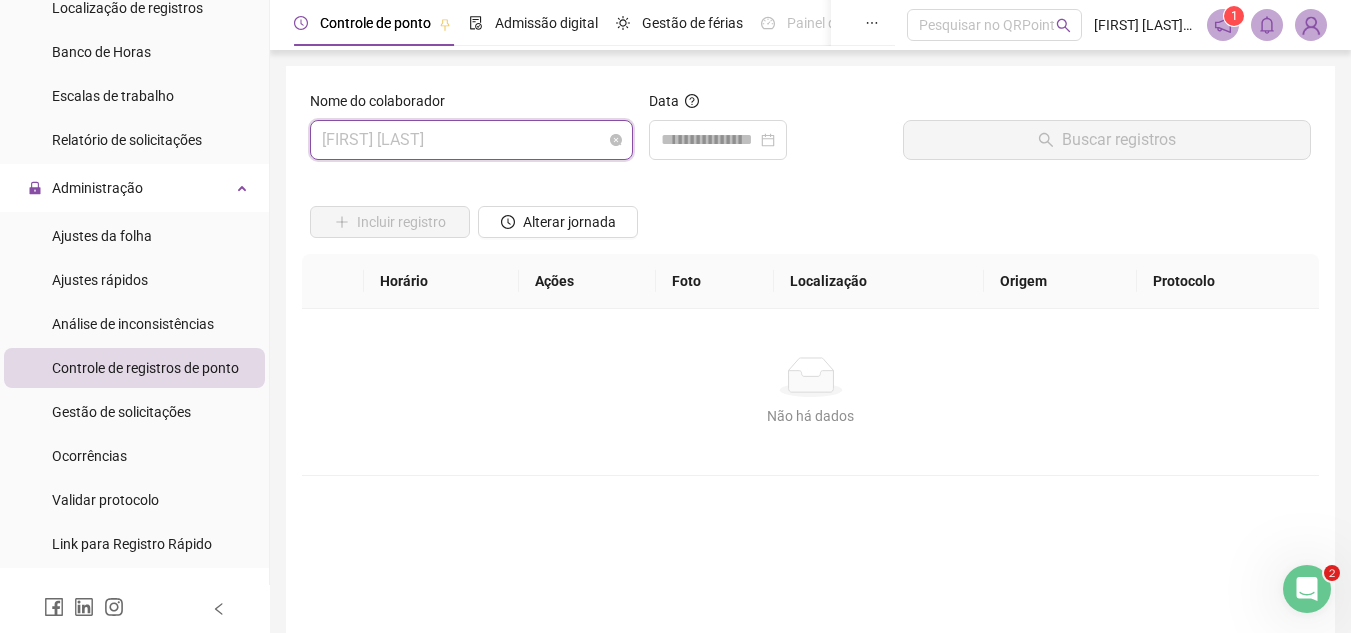 click on "[FIRST] [LAST]" at bounding box center [471, 140] 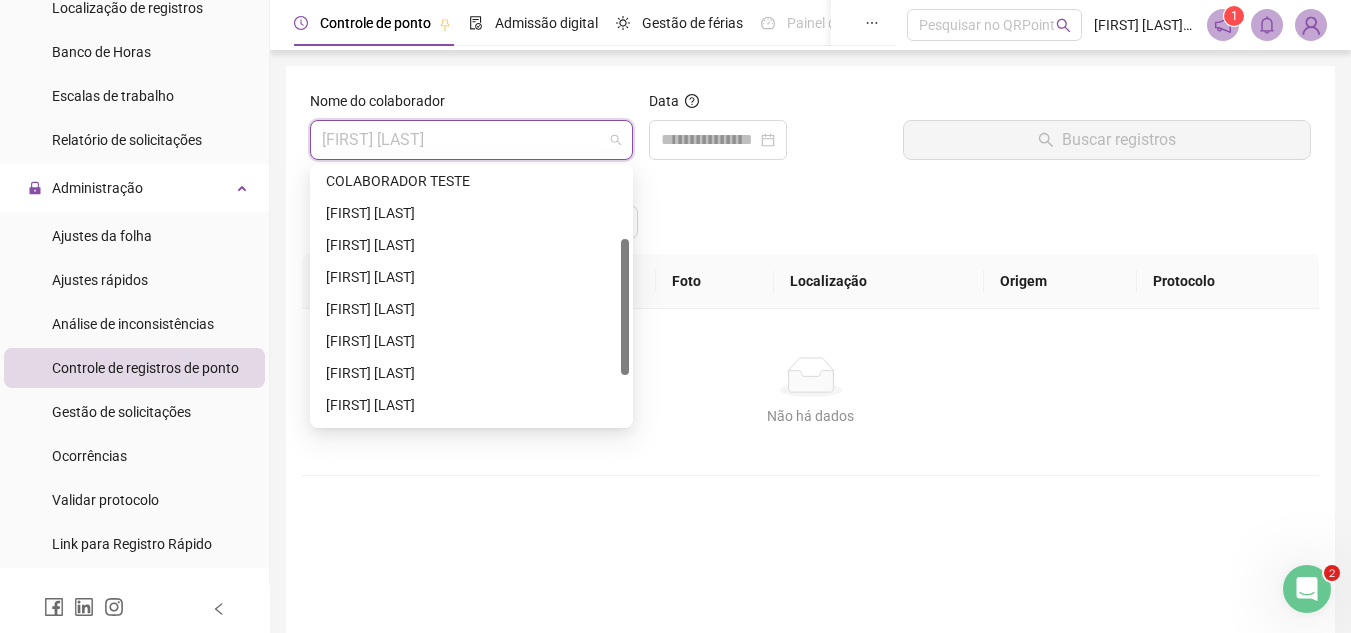 scroll, scrollTop: 133, scrollLeft: 0, axis: vertical 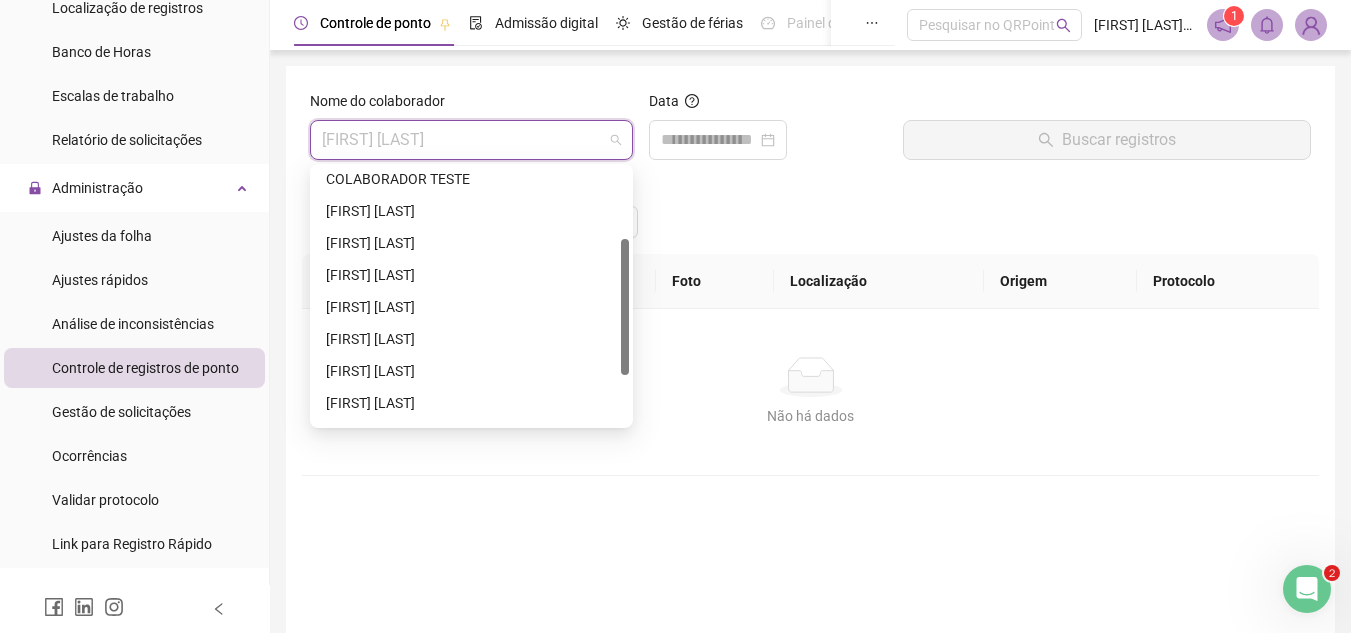 drag, startPoint x: 621, startPoint y: 198, endPoint x: 629, endPoint y: 269, distance: 71.44928 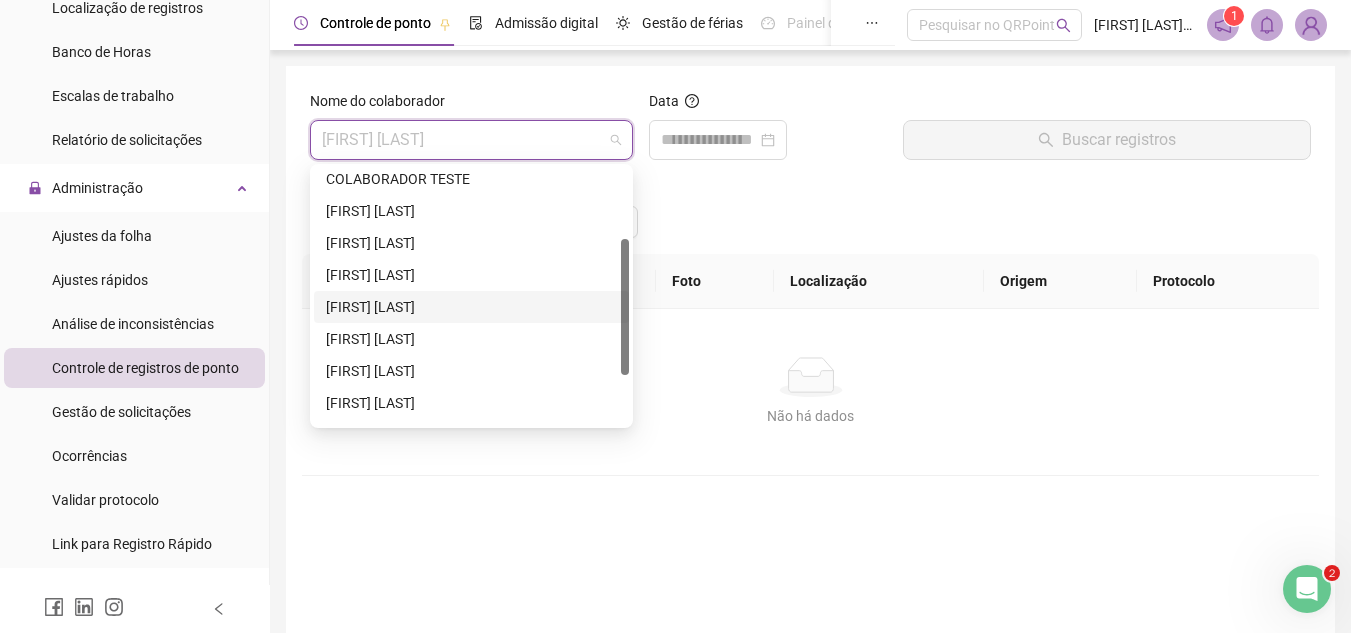 click on "[FIRST] [LAST]" at bounding box center [471, 307] 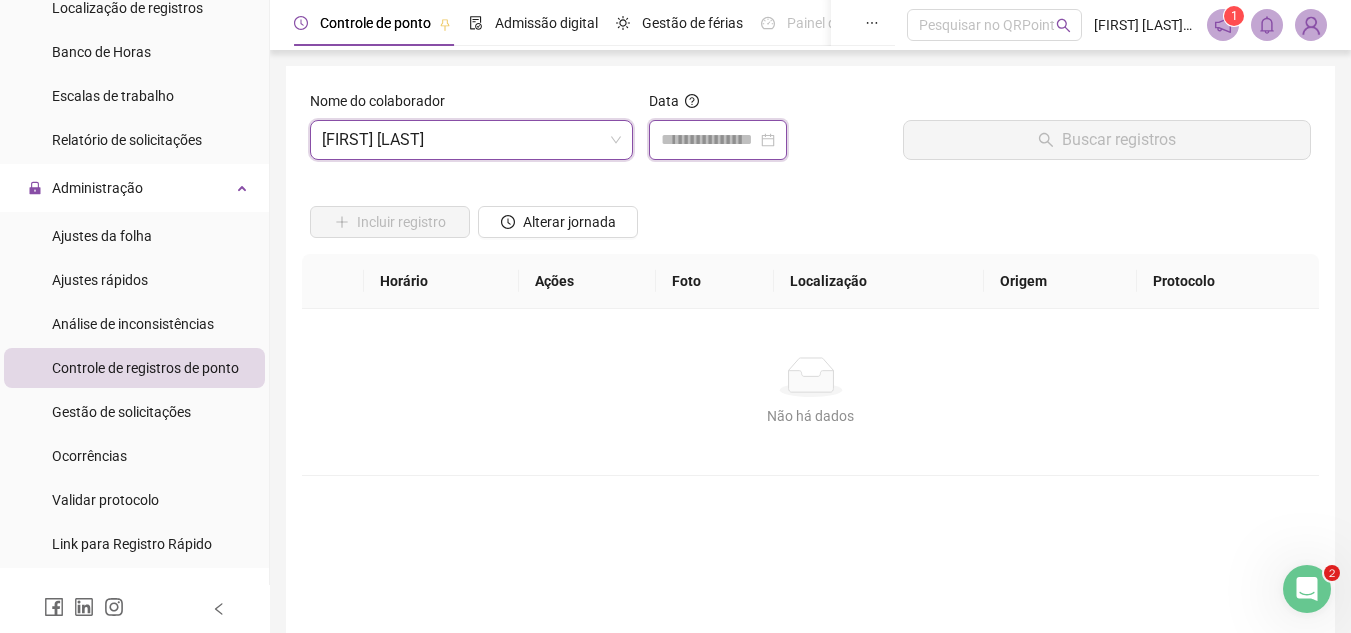 click at bounding box center (709, 140) 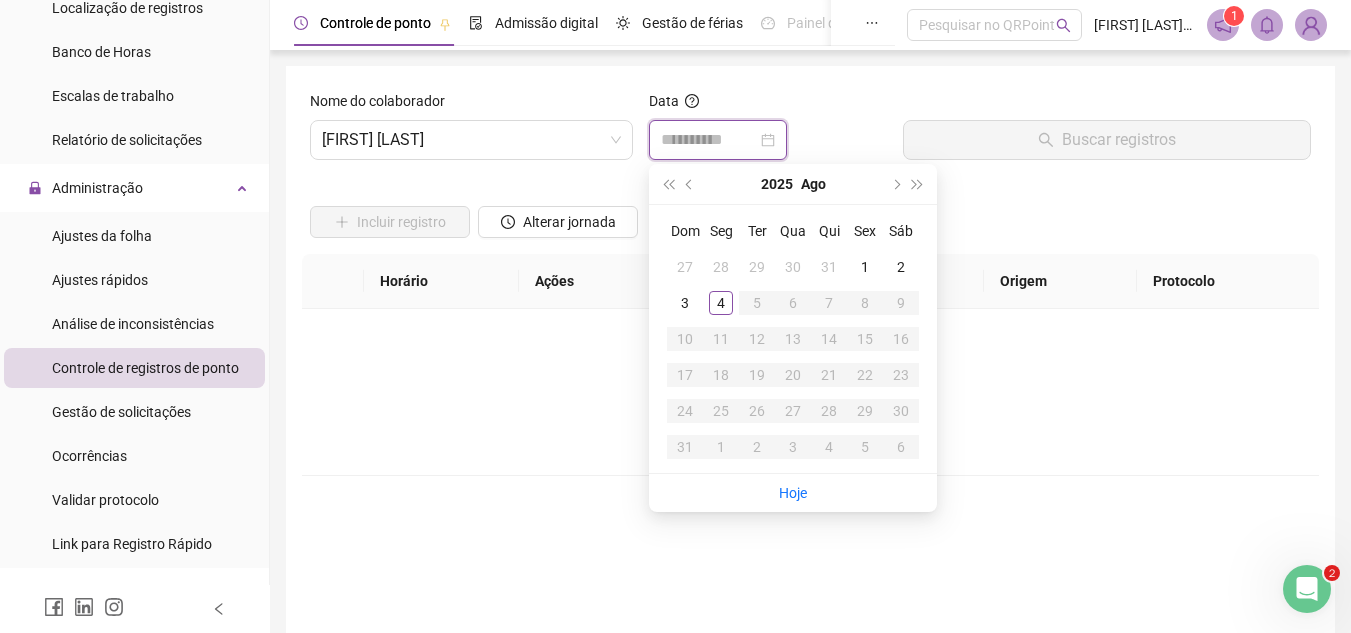 type on "**********" 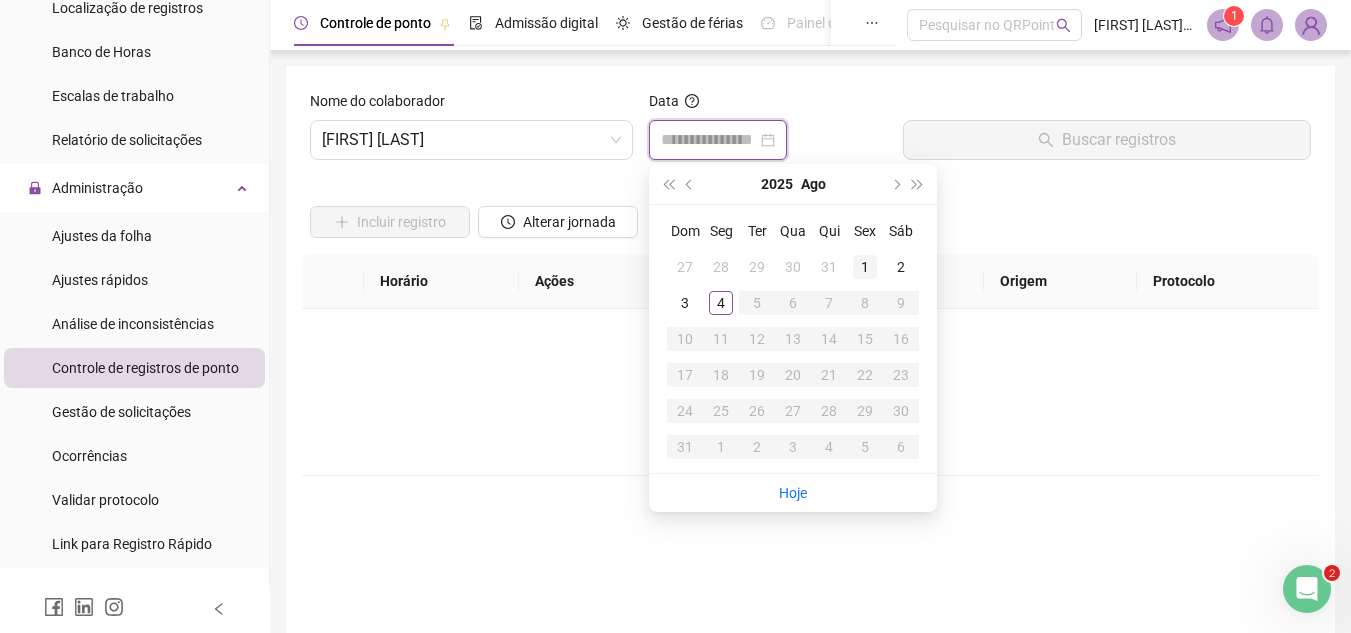 type on "**********" 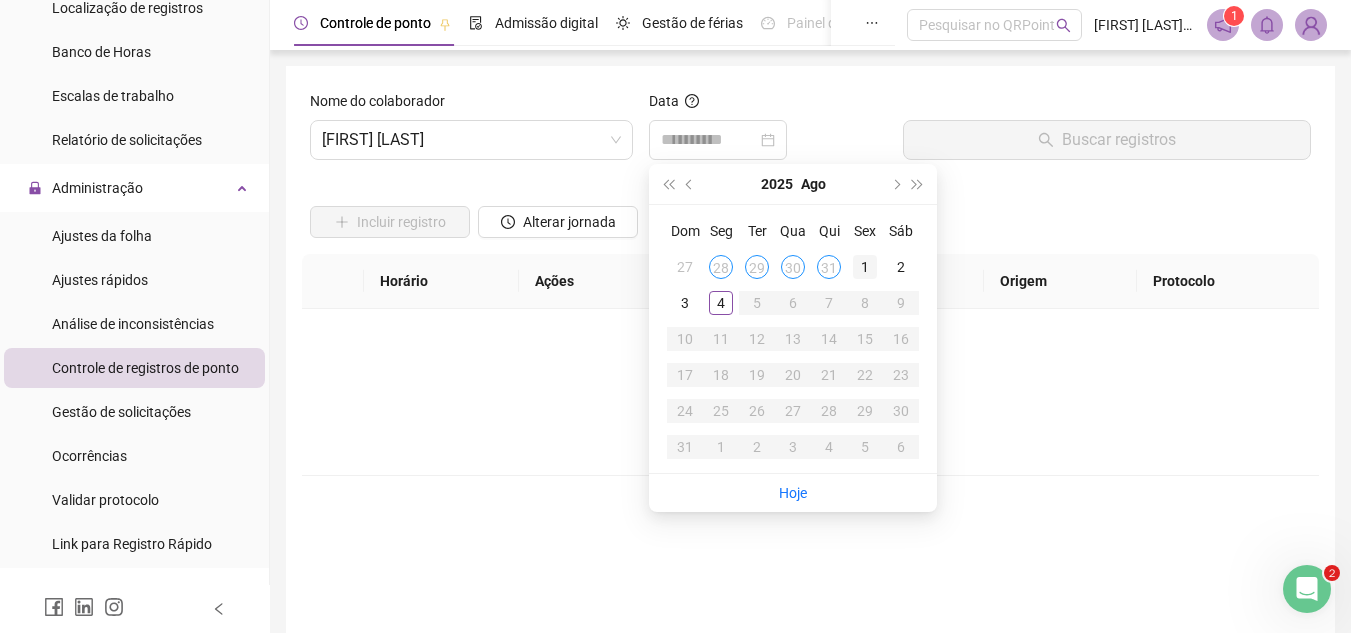click on "1" at bounding box center (865, 267) 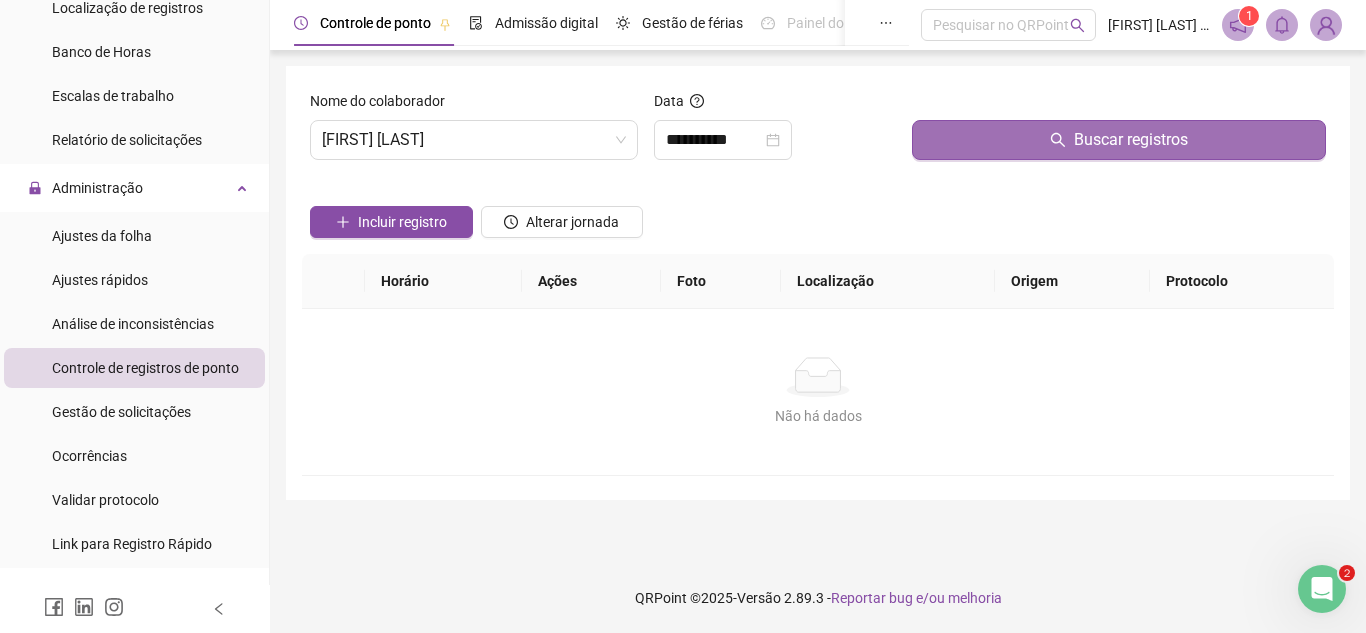 click on "Buscar registros" at bounding box center (1119, 140) 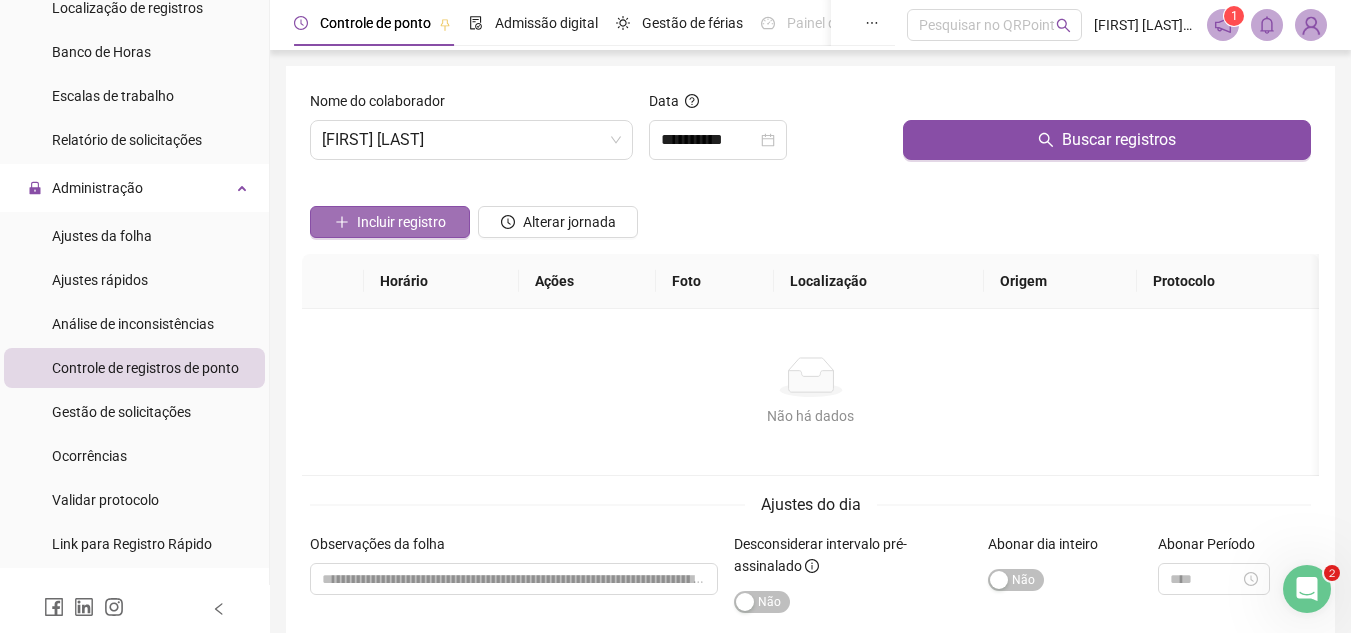 click on "Incluir registro" at bounding box center (401, 222) 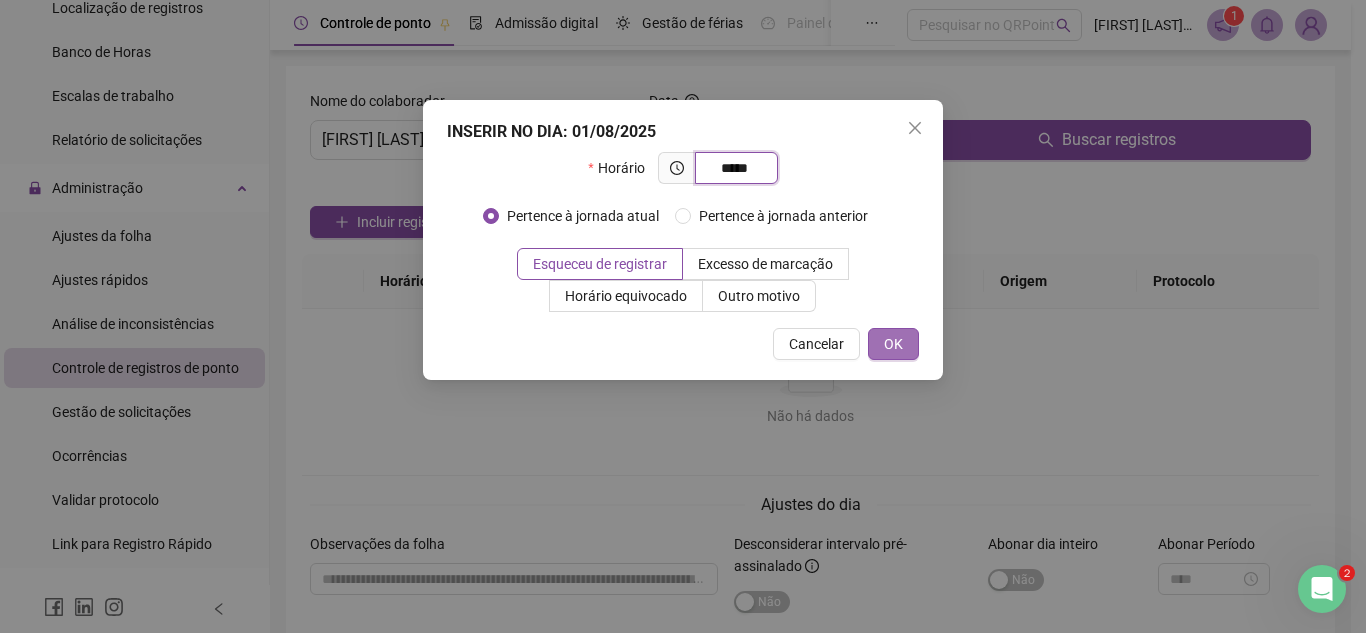 type on "*****" 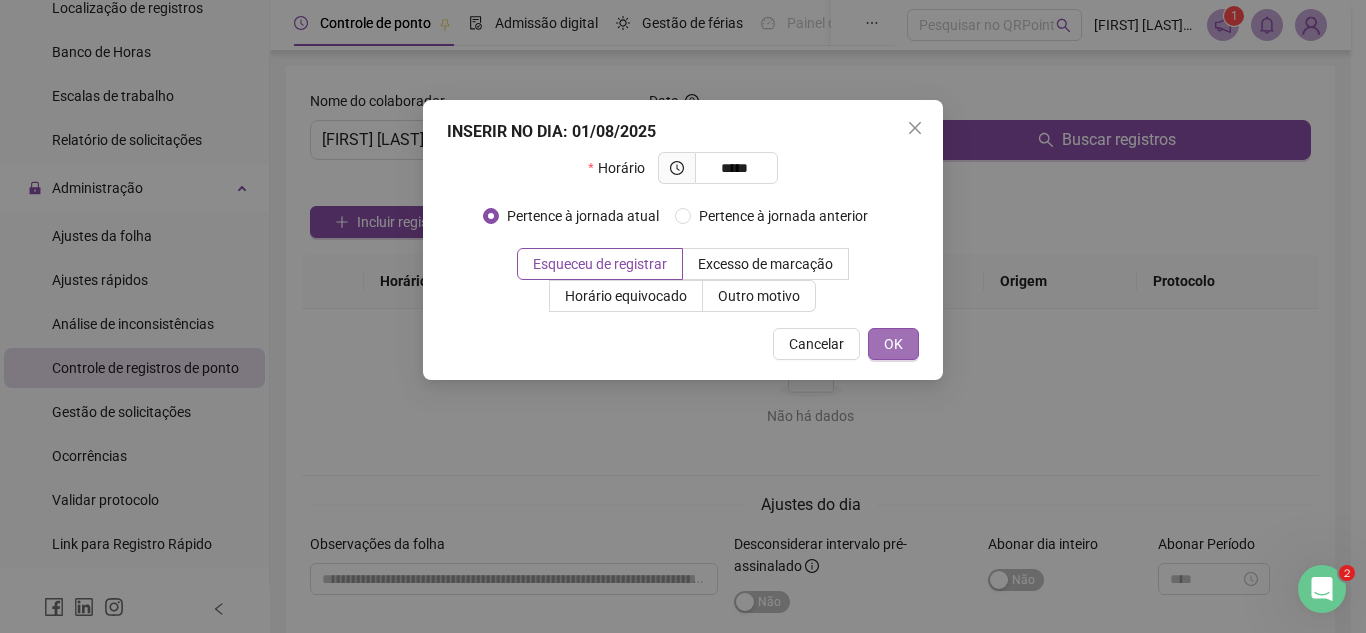 click on "OK" at bounding box center (893, 344) 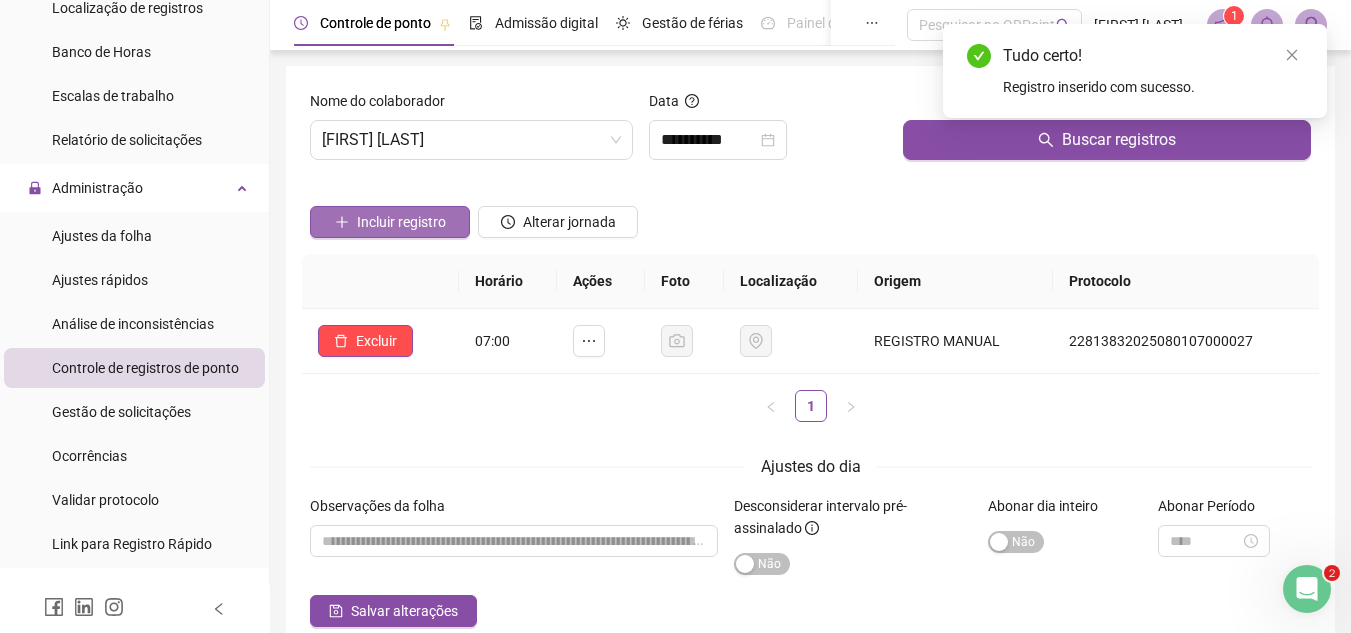 click on "Incluir registro" at bounding box center [401, 222] 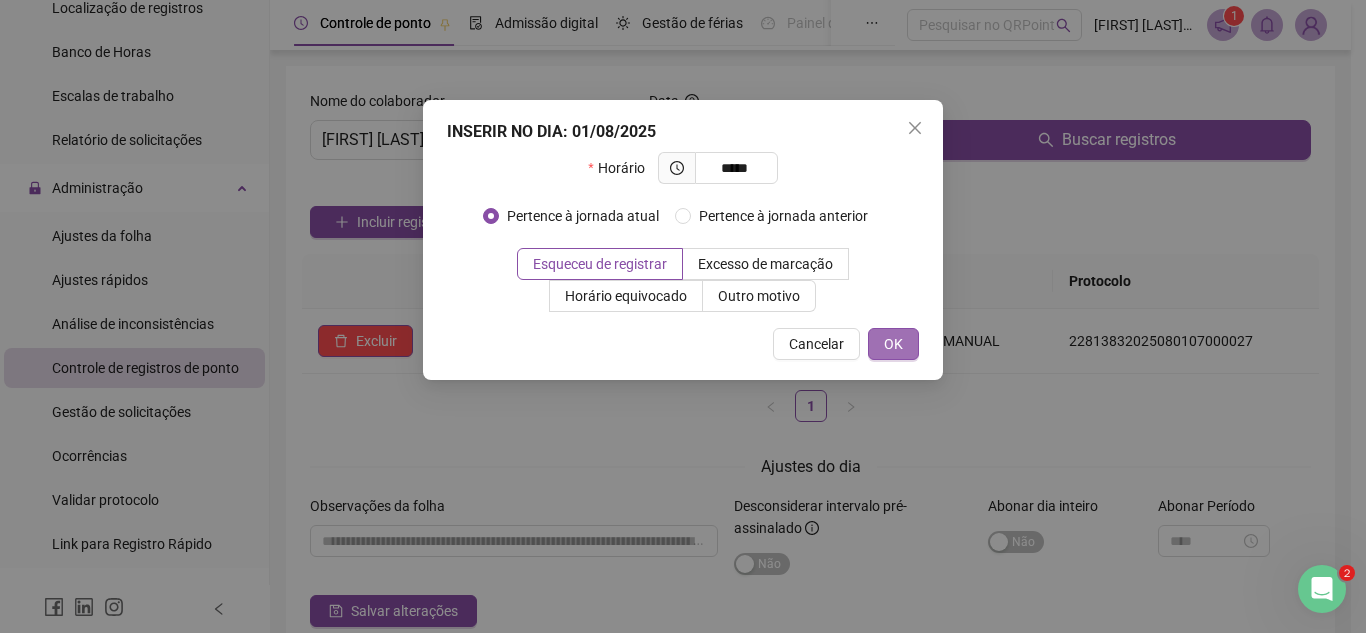 type on "*****" 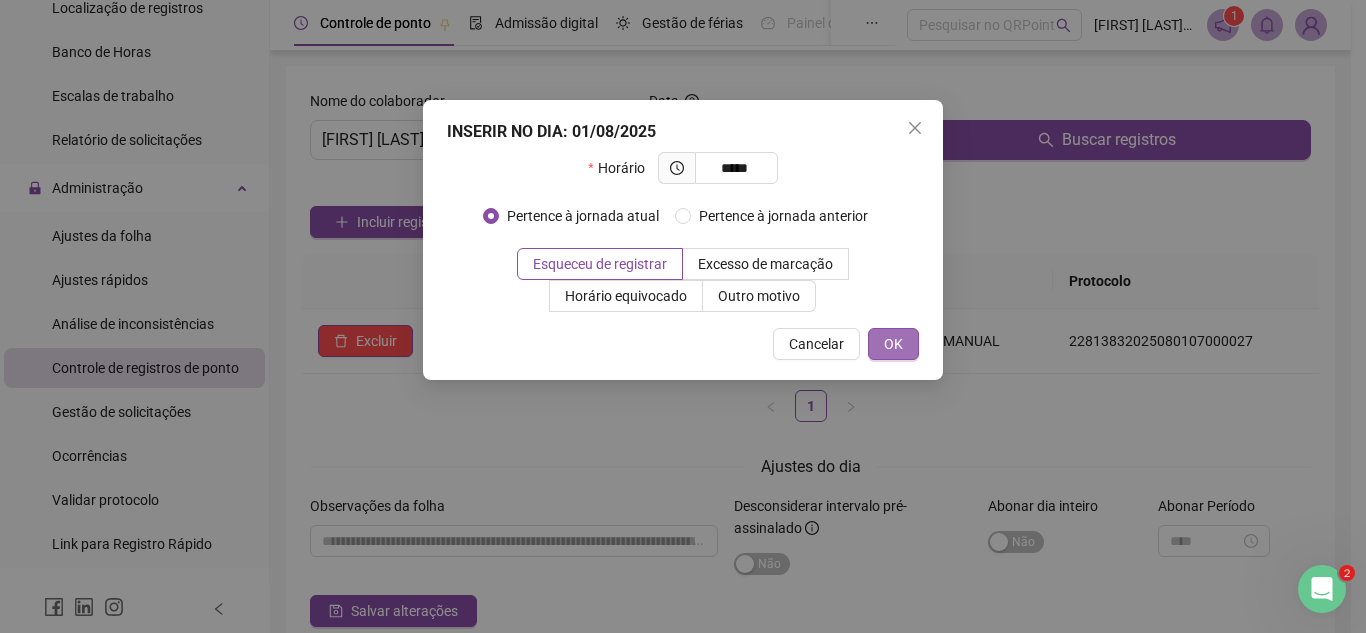 click on "OK" at bounding box center [893, 344] 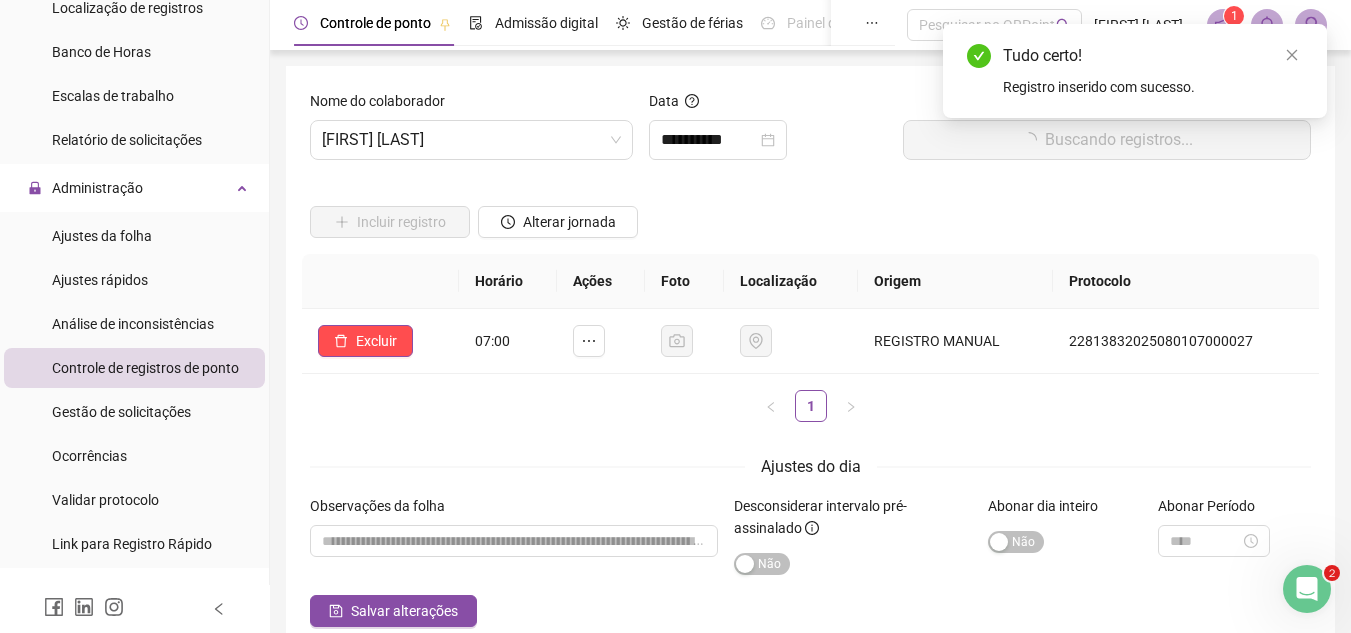 click on "Salvar alterações" at bounding box center [404, 611] 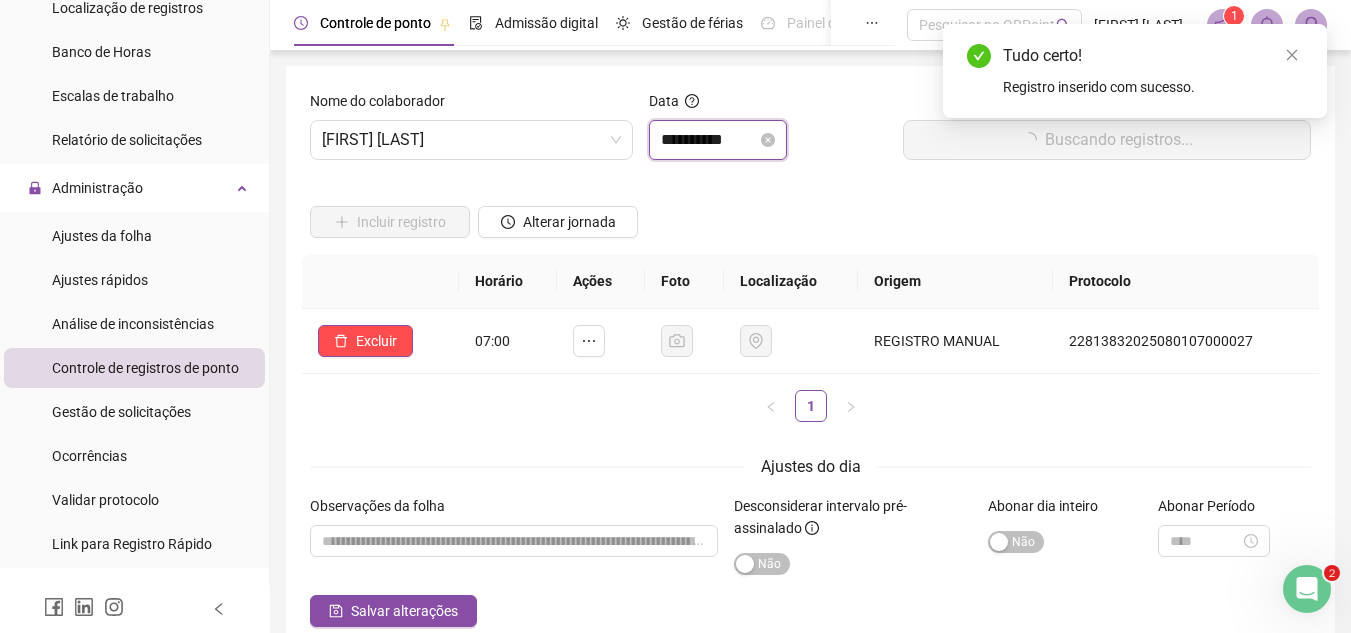 click on "**********" at bounding box center [709, 140] 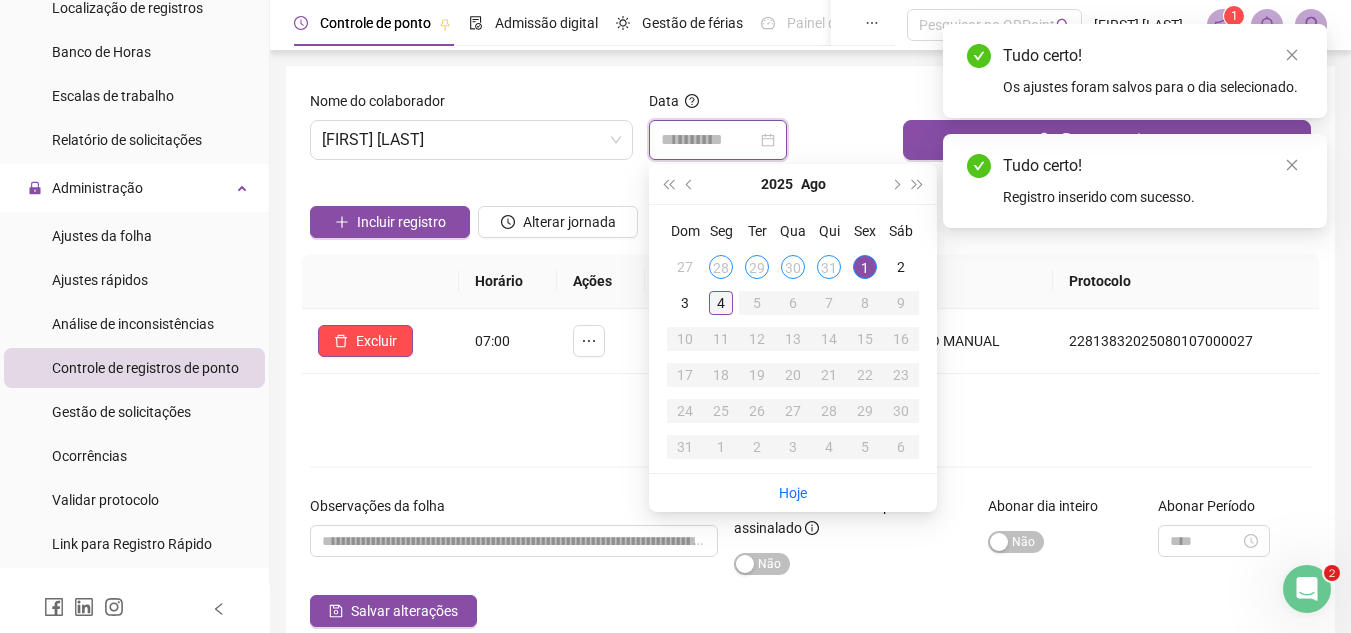 type on "**********" 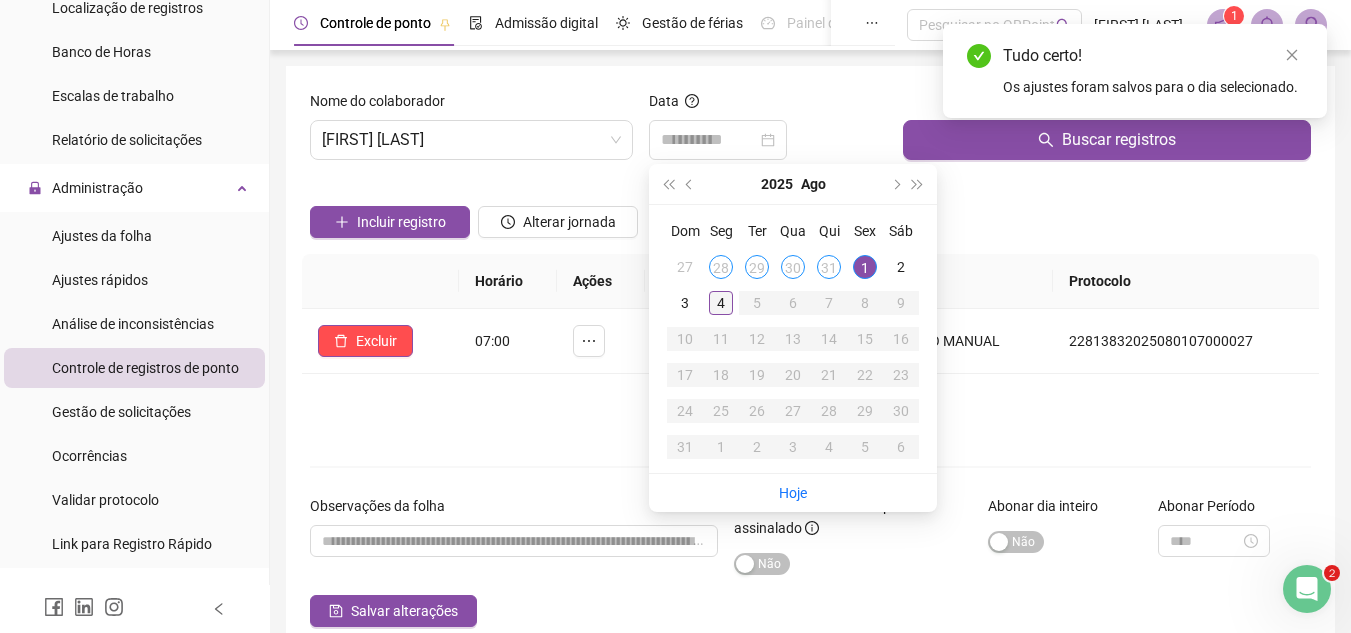 click on "4" at bounding box center [721, 303] 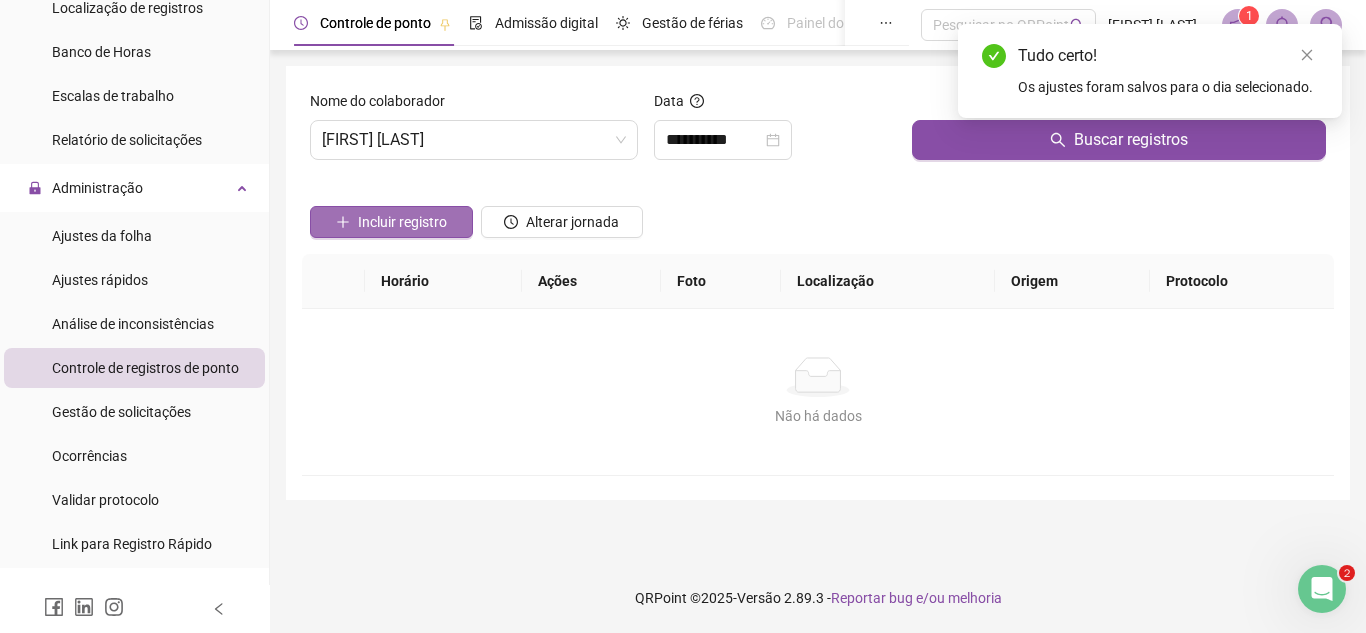 click on "Incluir registro" at bounding box center [402, 222] 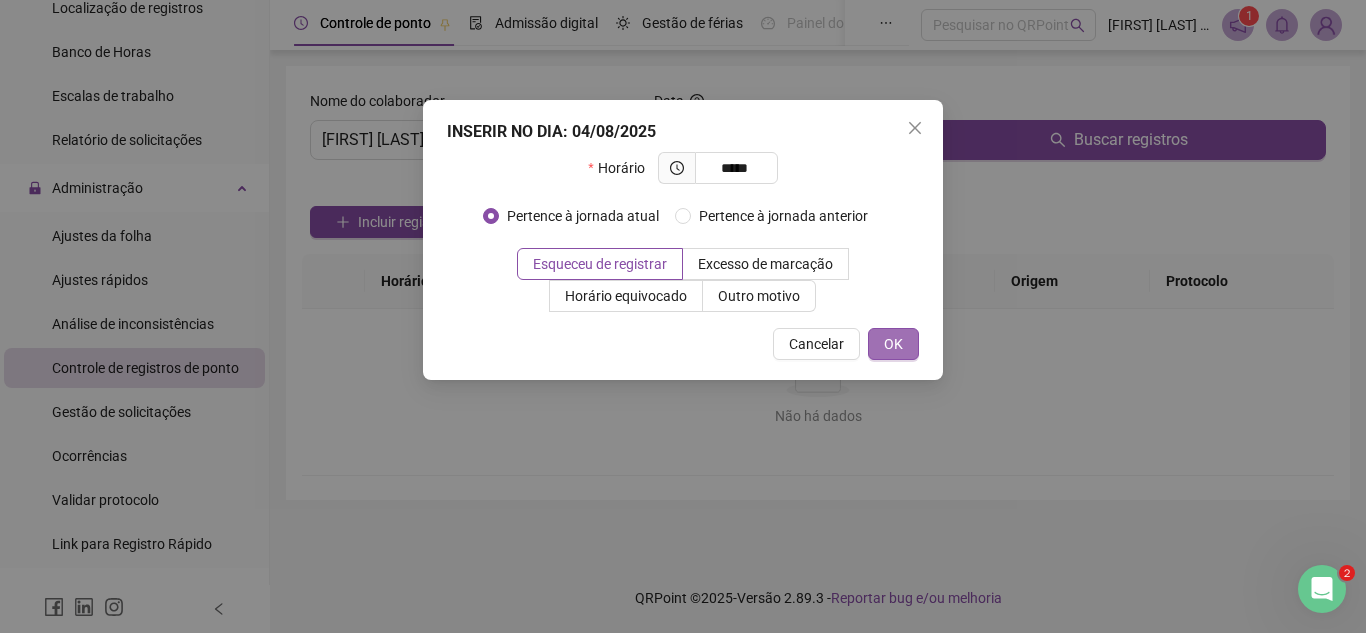 type on "*****" 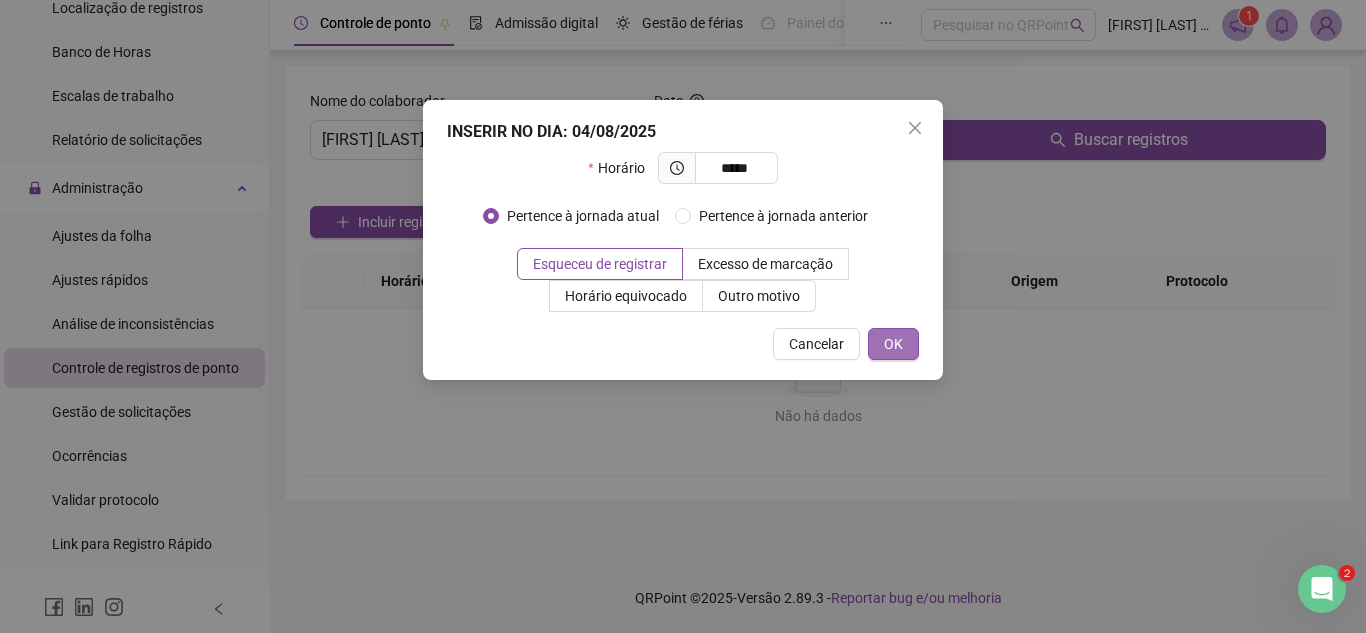 click on "OK" at bounding box center [893, 344] 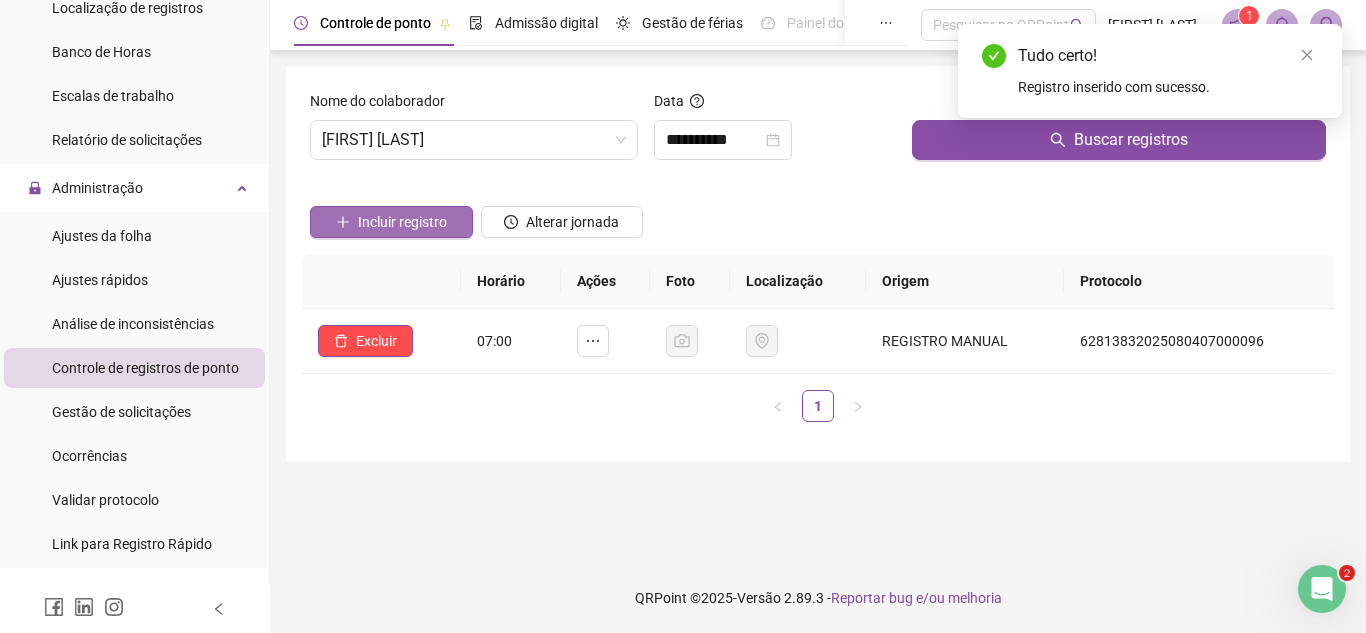 click on "Incluir registro" at bounding box center (402, 222) 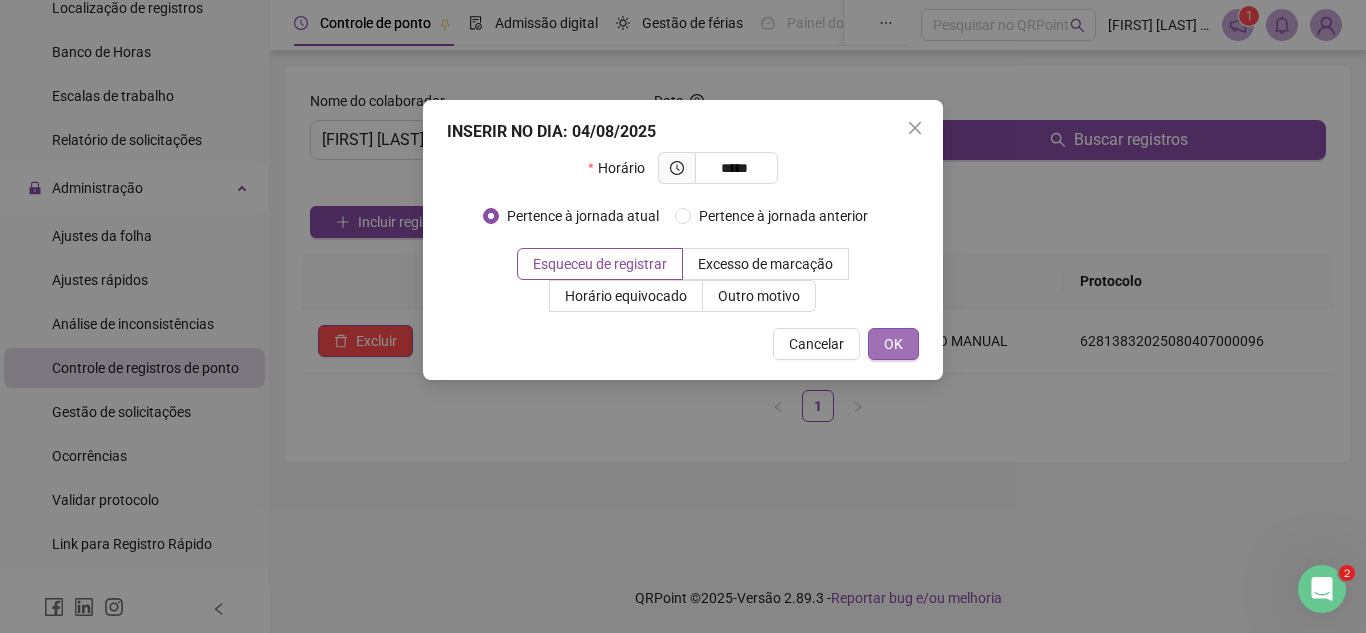 type on "*****" 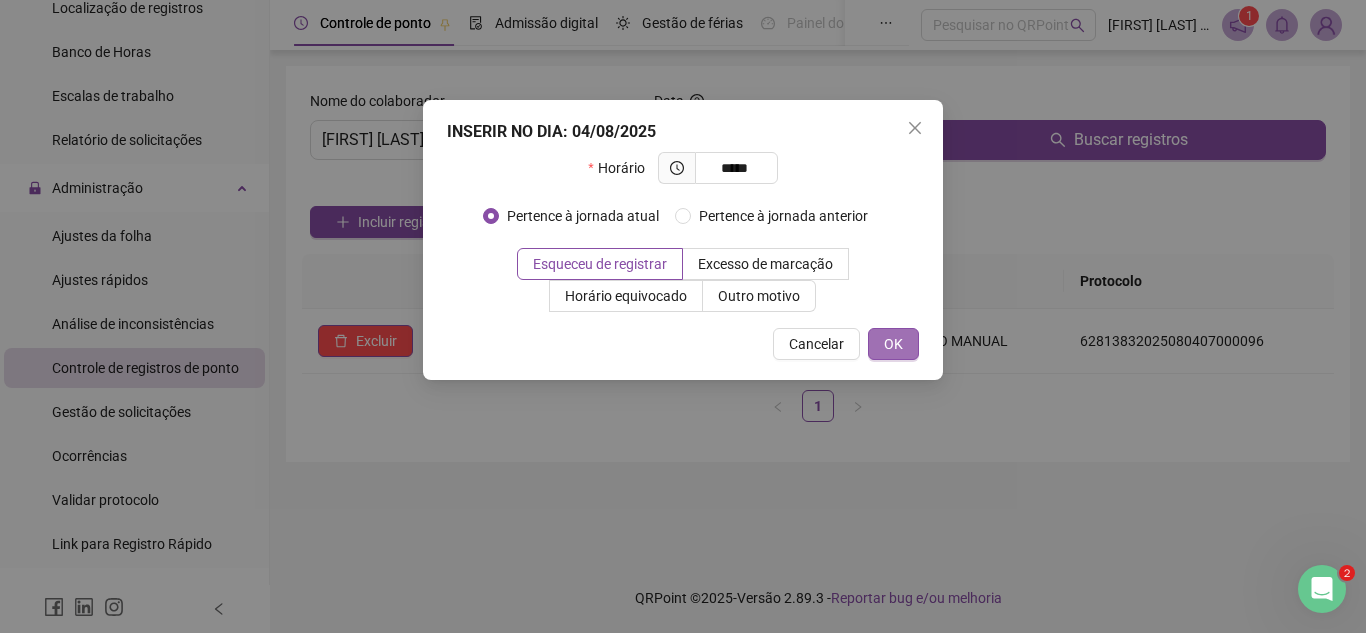 click on "OK" at bounding box center (893, 344) 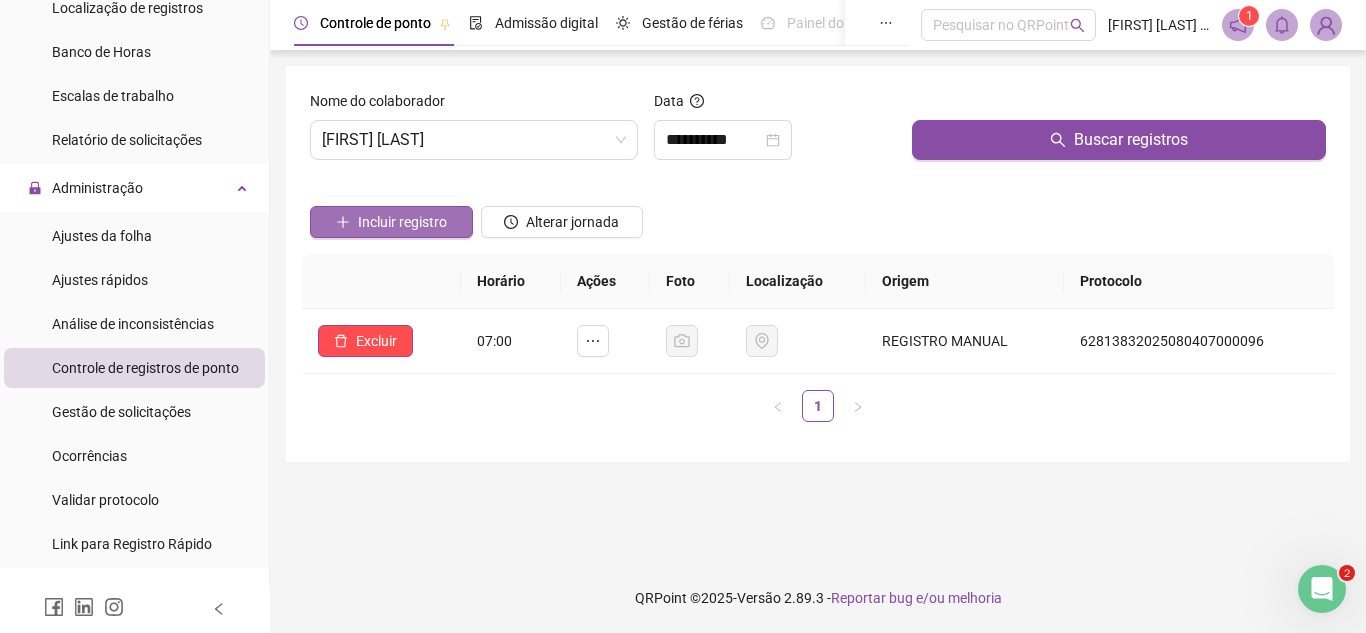 click on "Incluir registro" at bounding box center [402, 222] 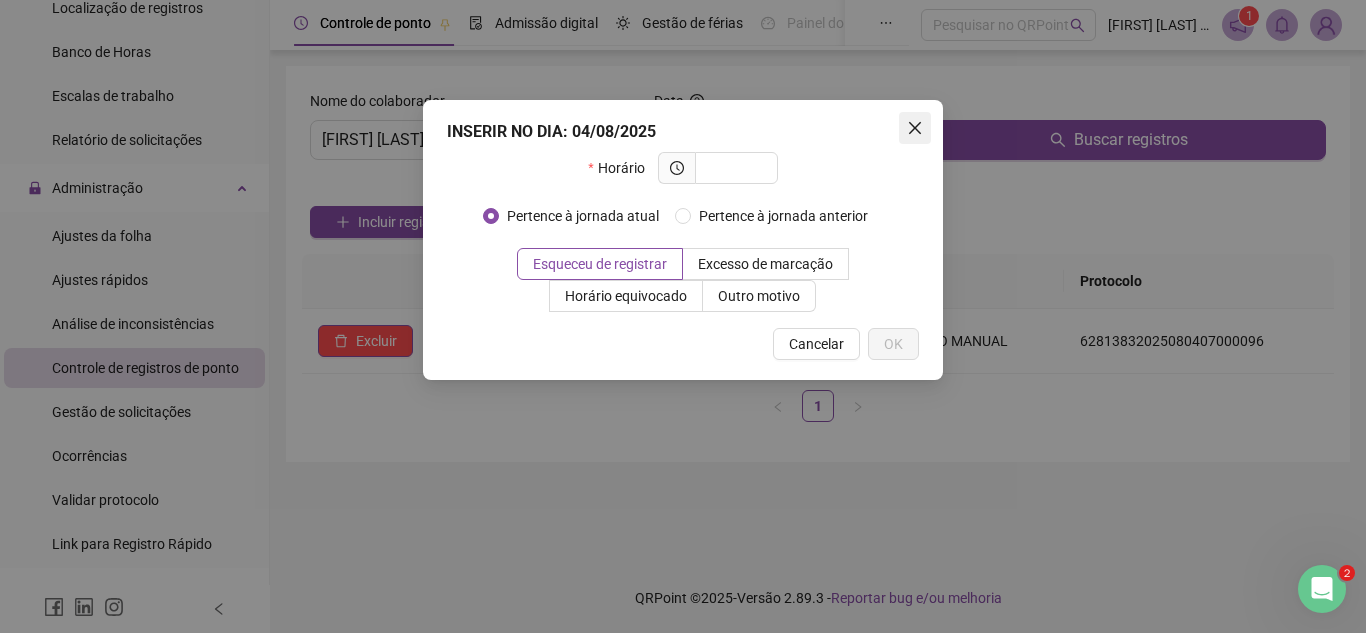 click 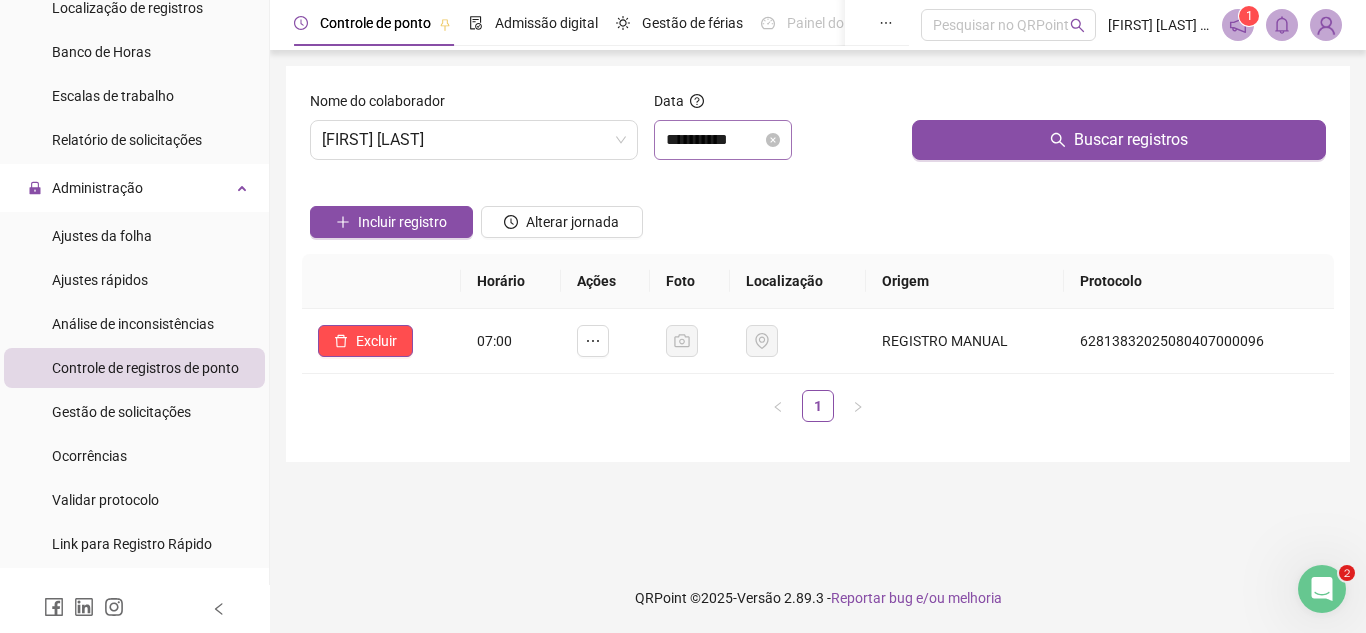 click on "**********" at bounding box center [723, 140] 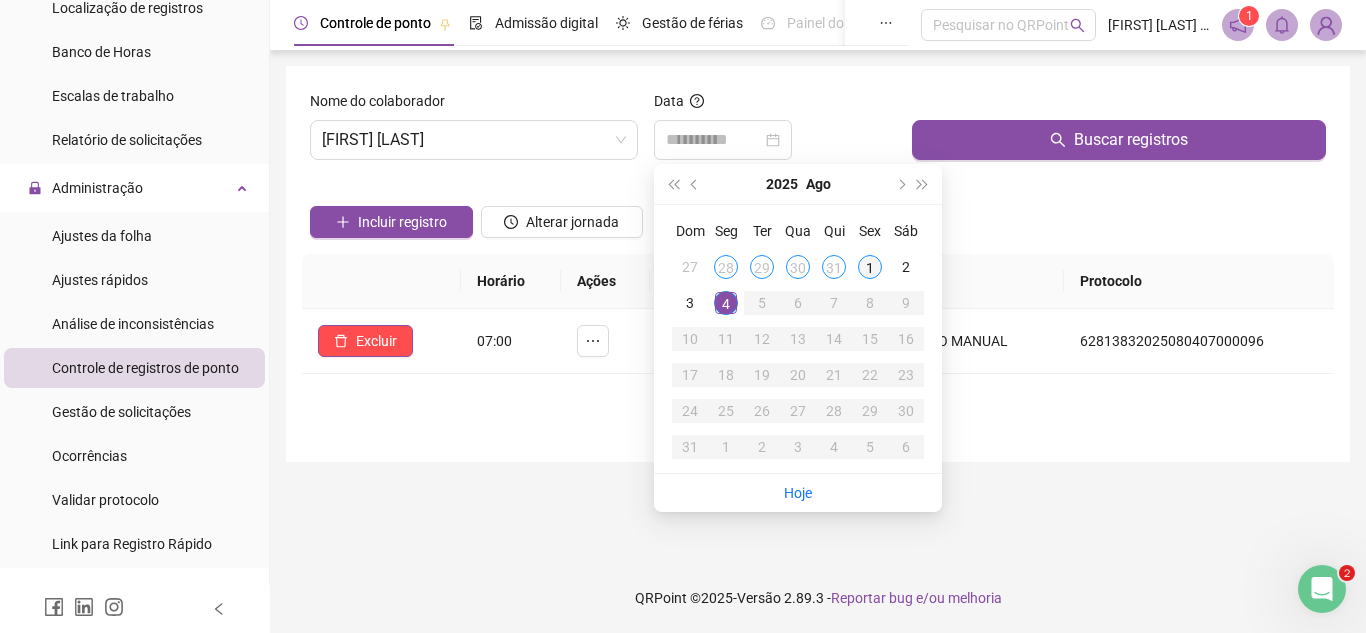 click on "1" at bounding box center (870, 267) 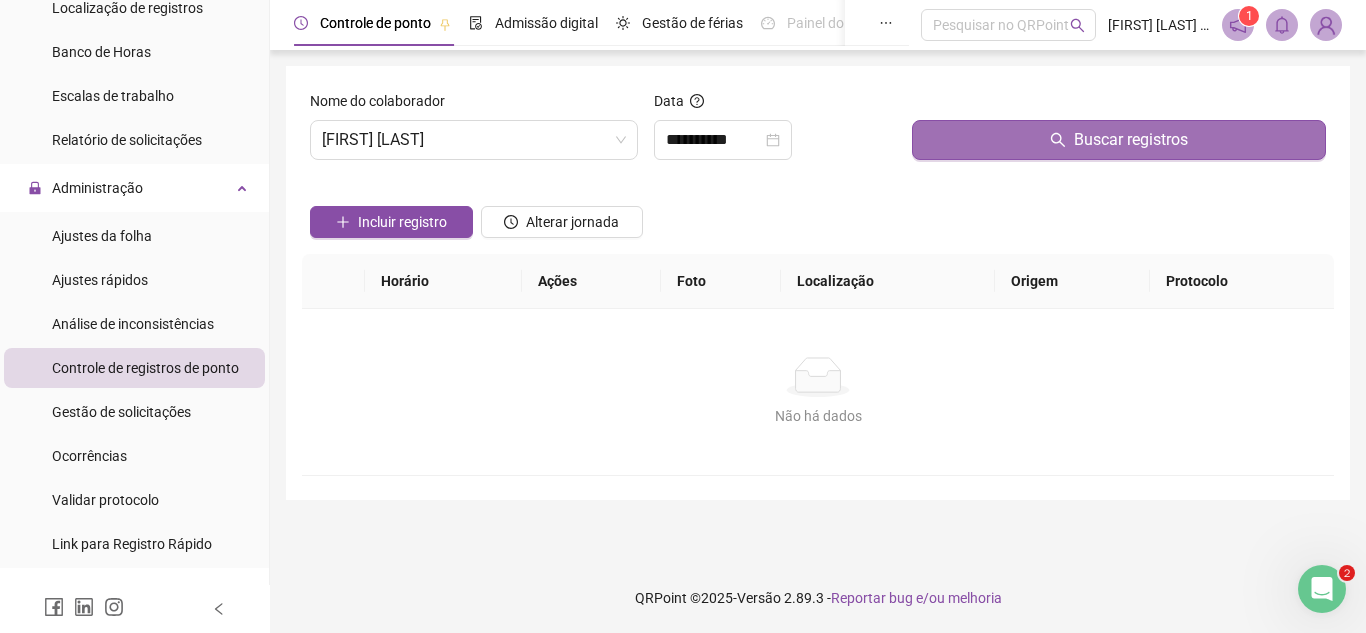 click on "Buscar registros" at bounding box center (1119, 140) 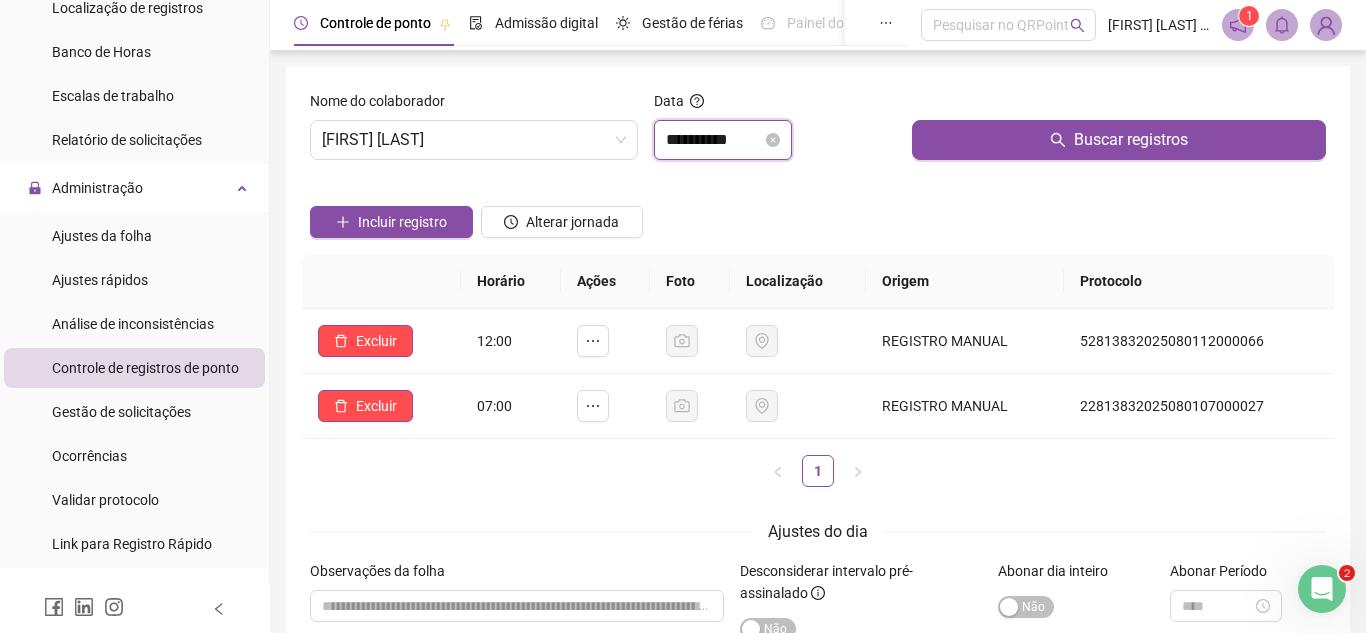 click on "**********" at bounding box center (714, 140) 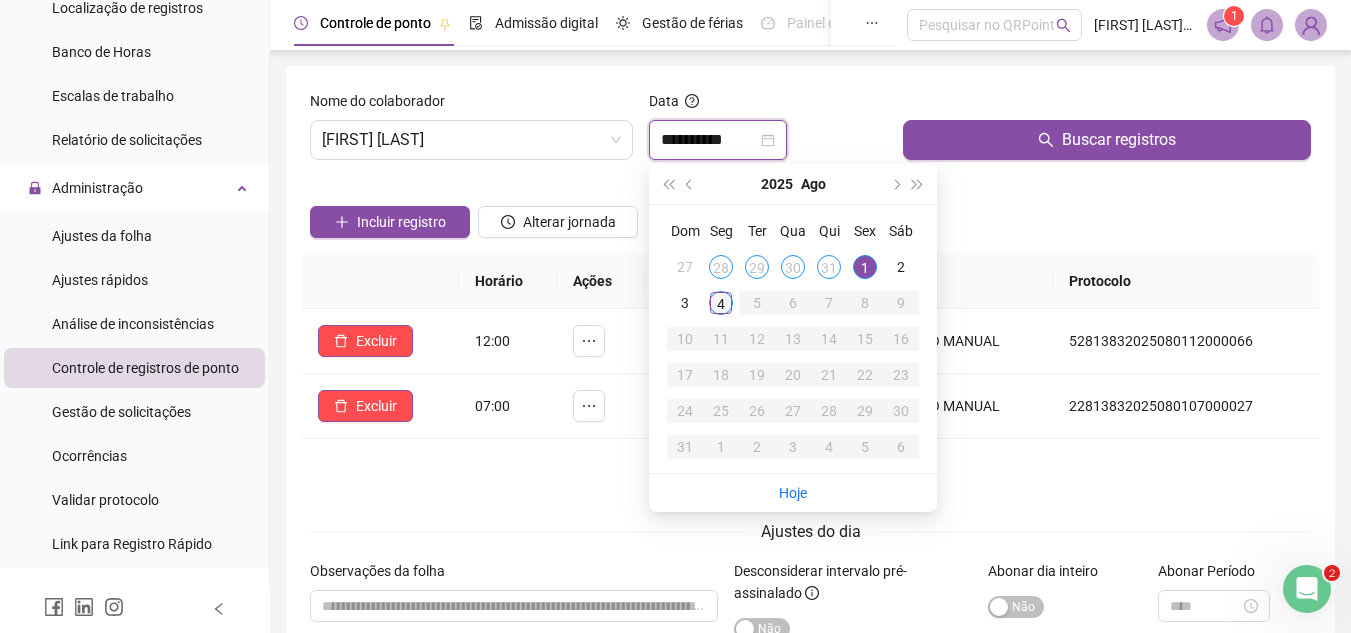 type on "**********" 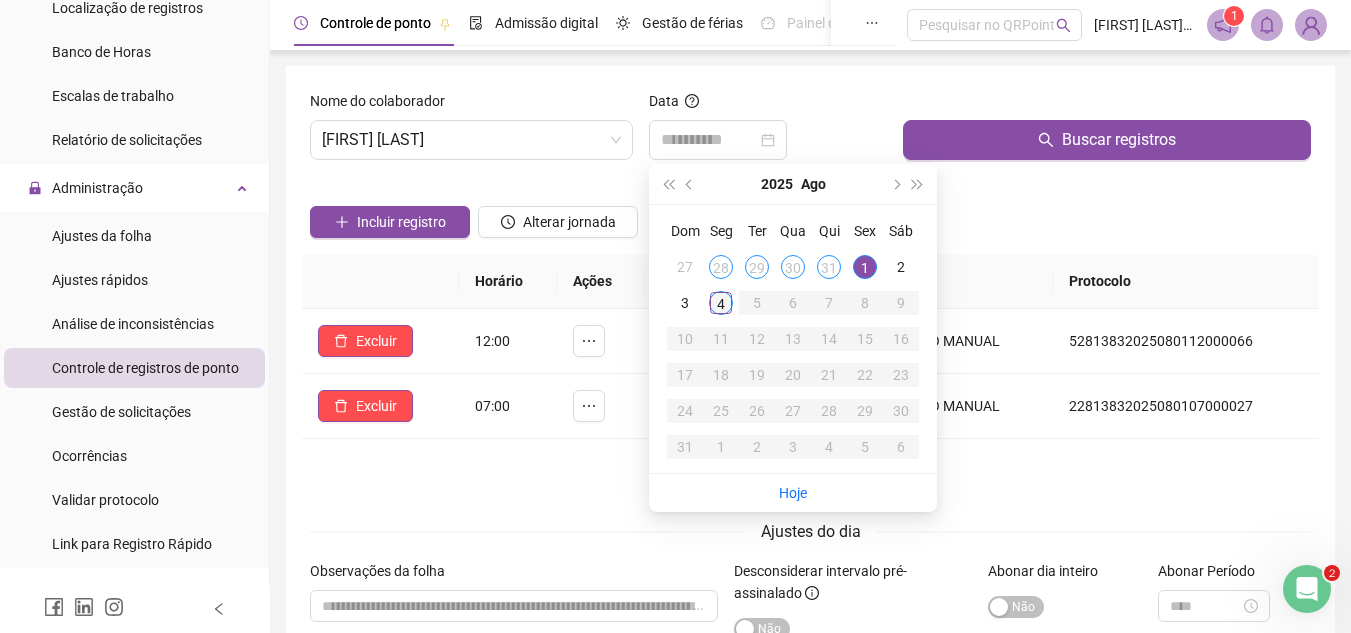 click on "4" at bounding box center (721, 303) 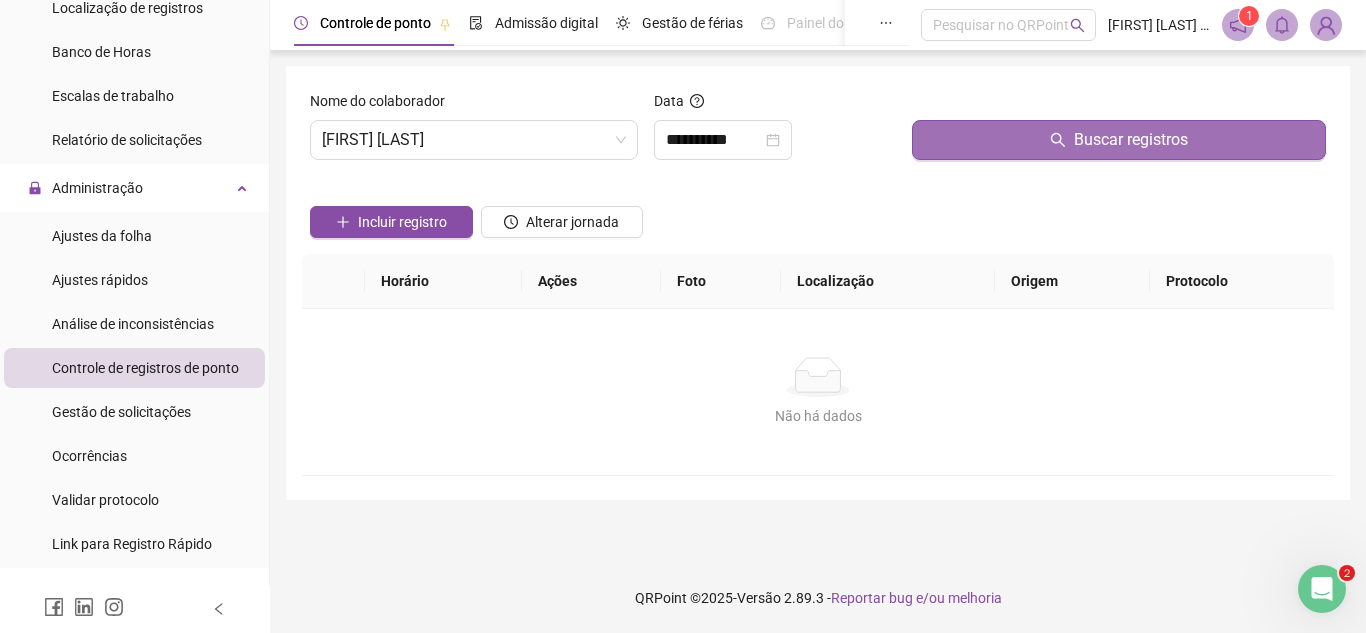 click on "Buscar registros" at bounding box center (1131, 140) 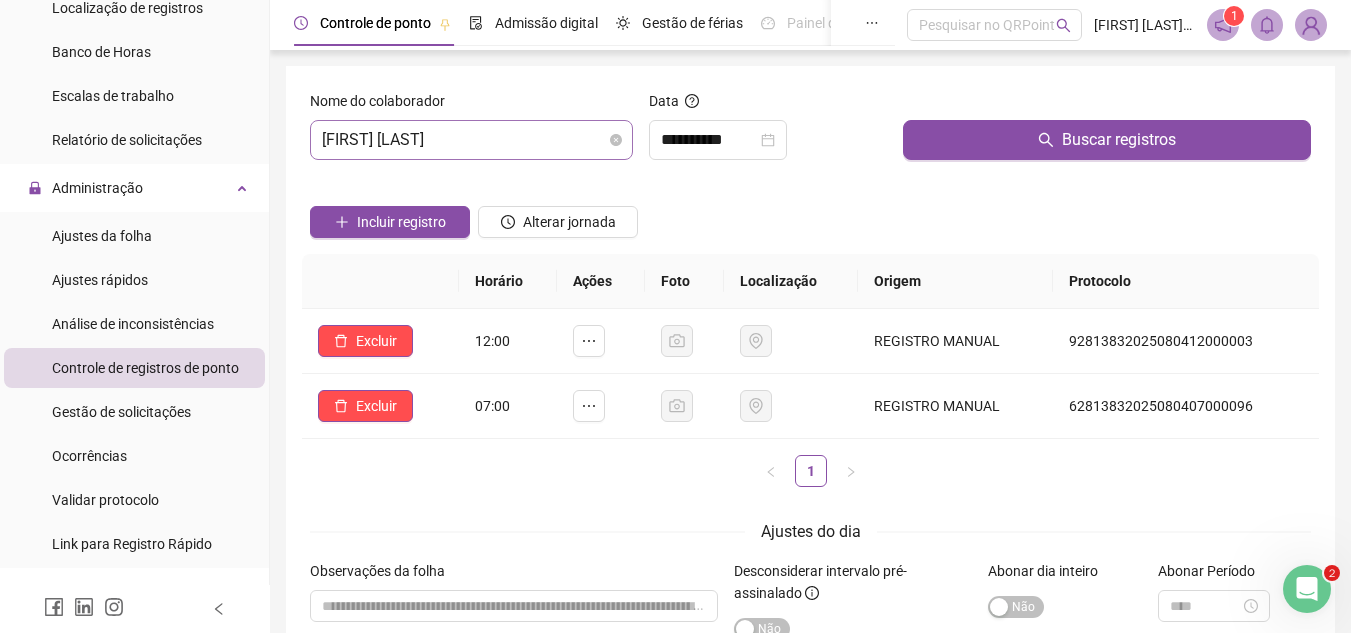 click on "[FIRST] [LAST]" at bounding box center [471, 140] 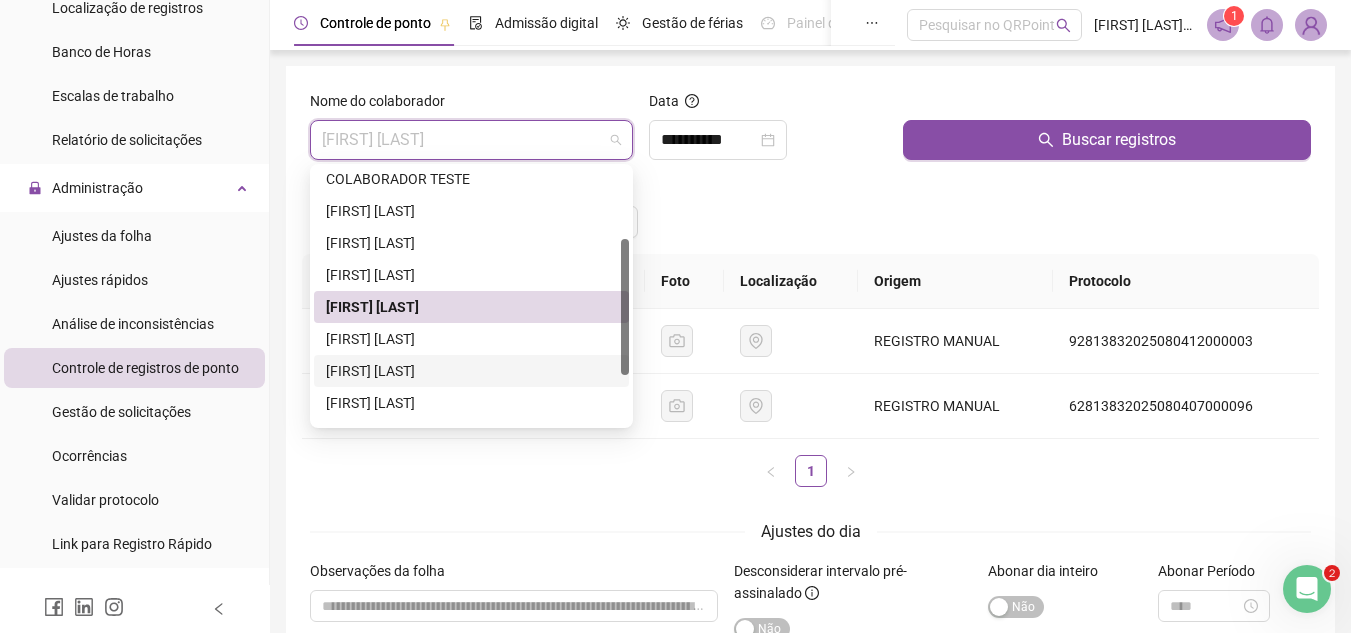 click on "[FIRST] [LAST]" at bounding box center [471, 371] 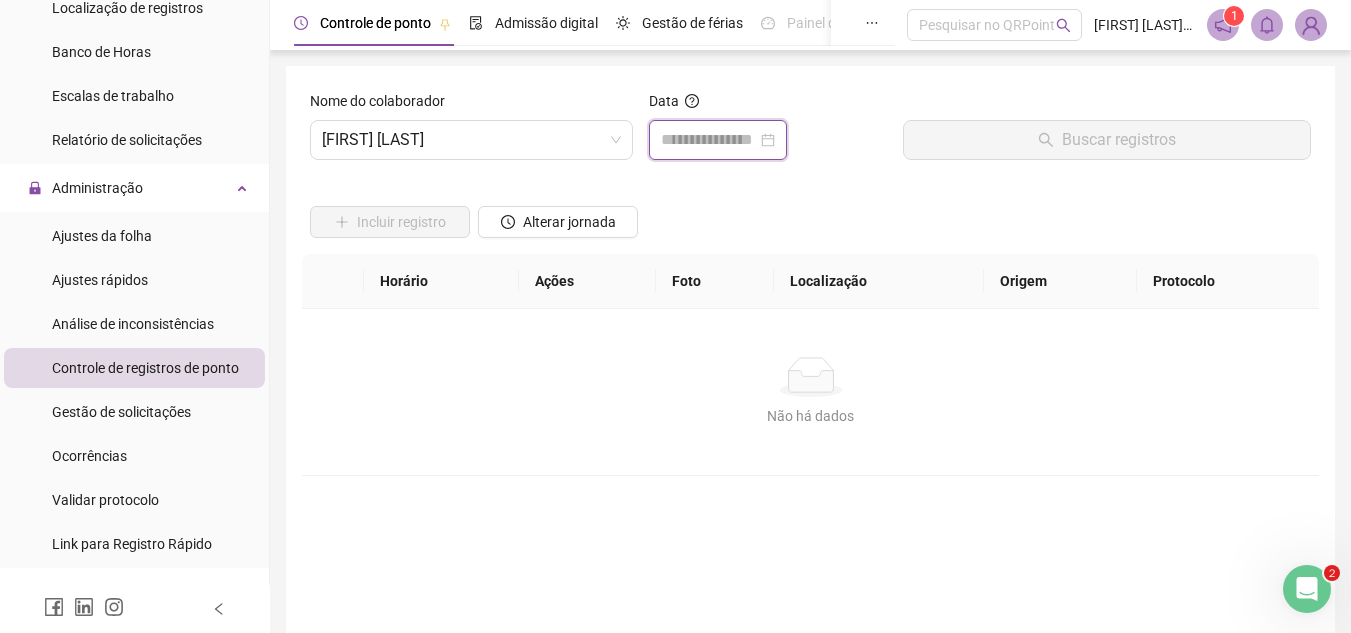click at bounding box center (709, 140) 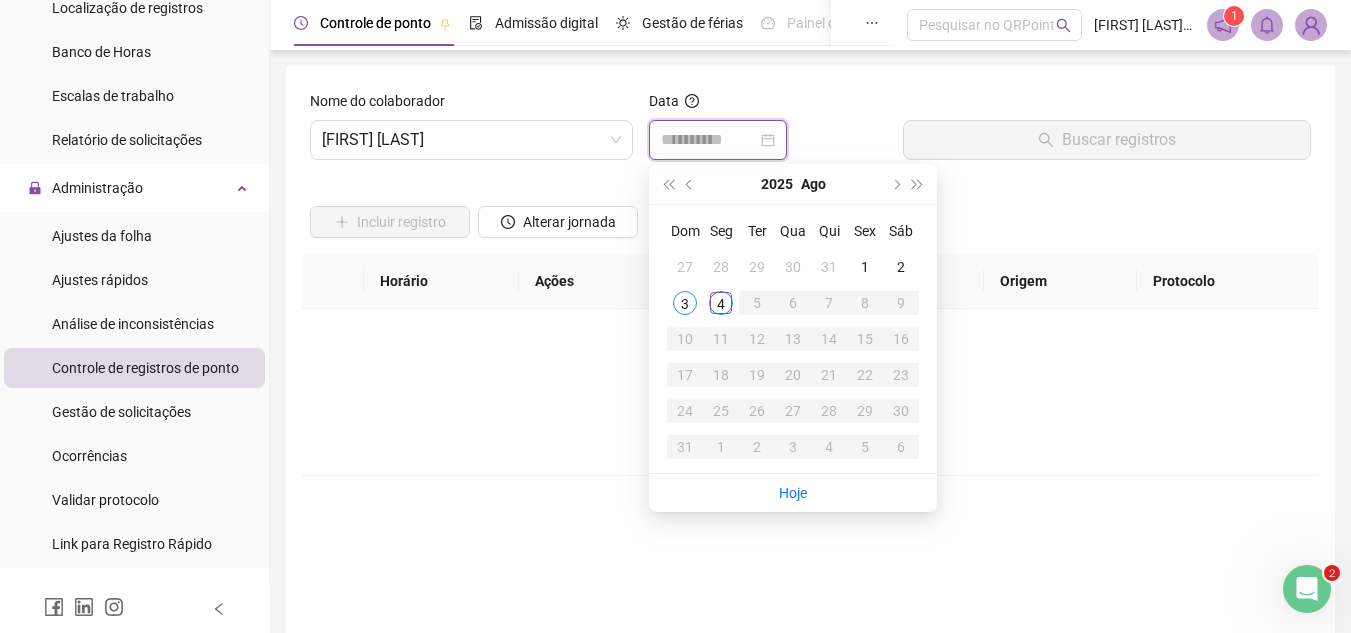 type on "**********" 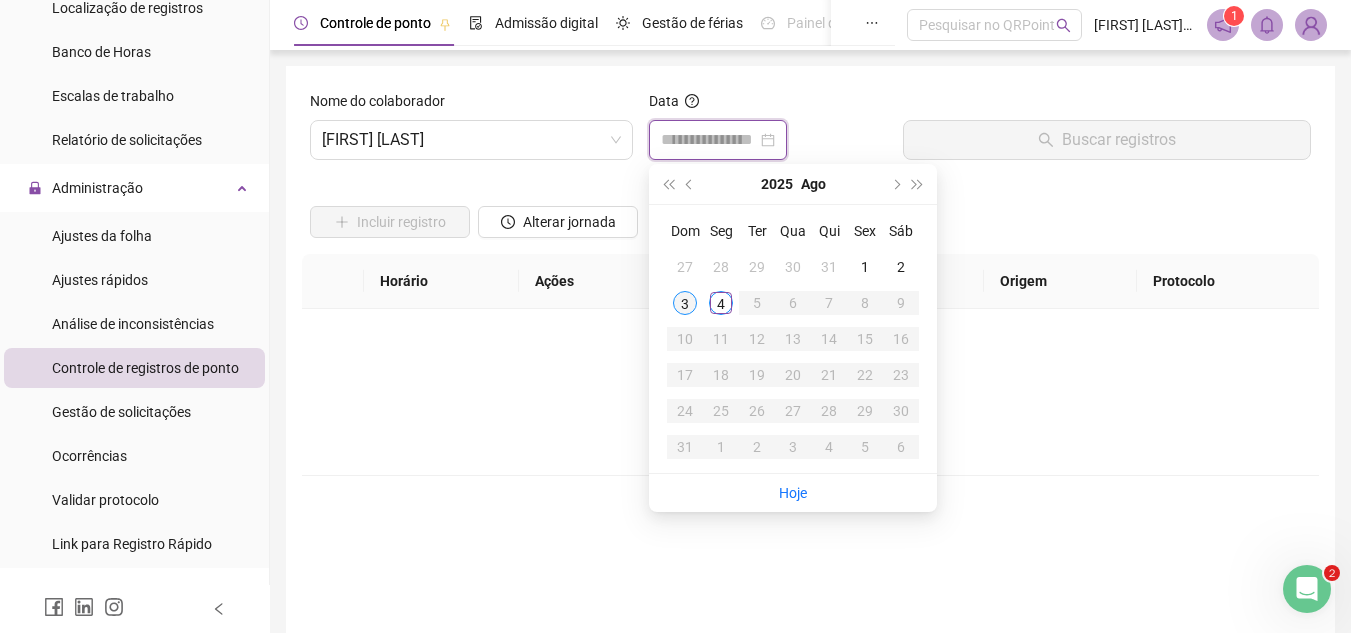 type on "**********" 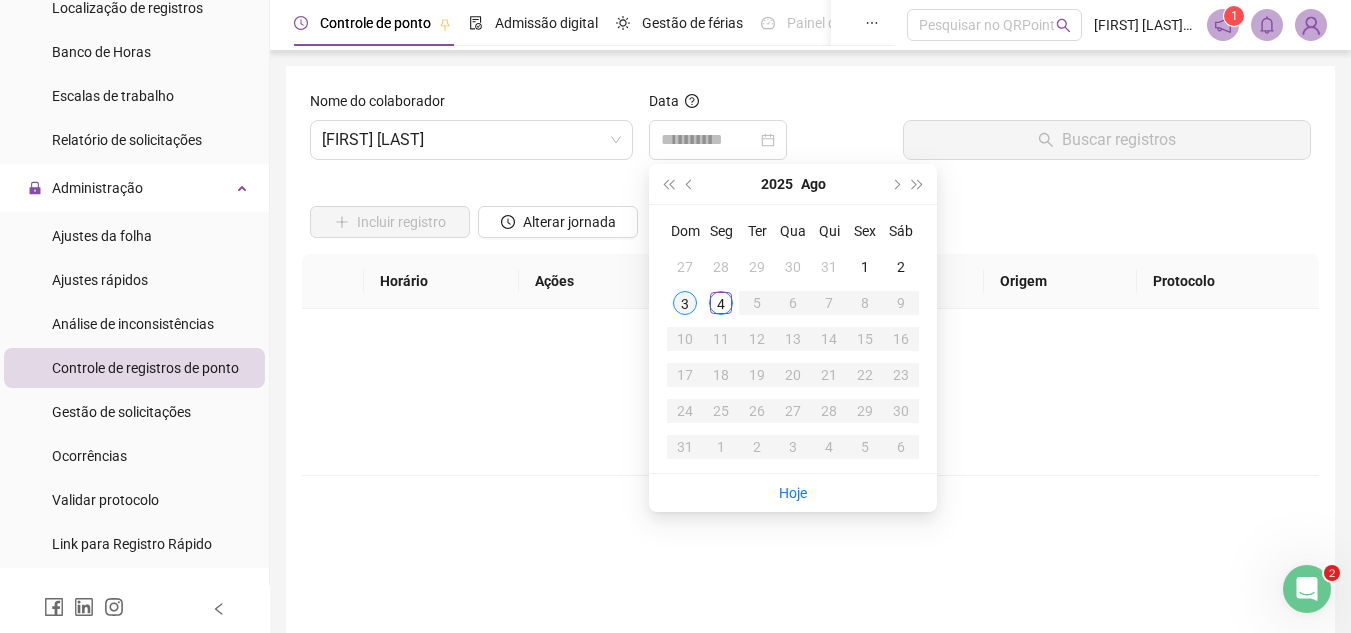 click on "3" at bounding box center [685, 303] 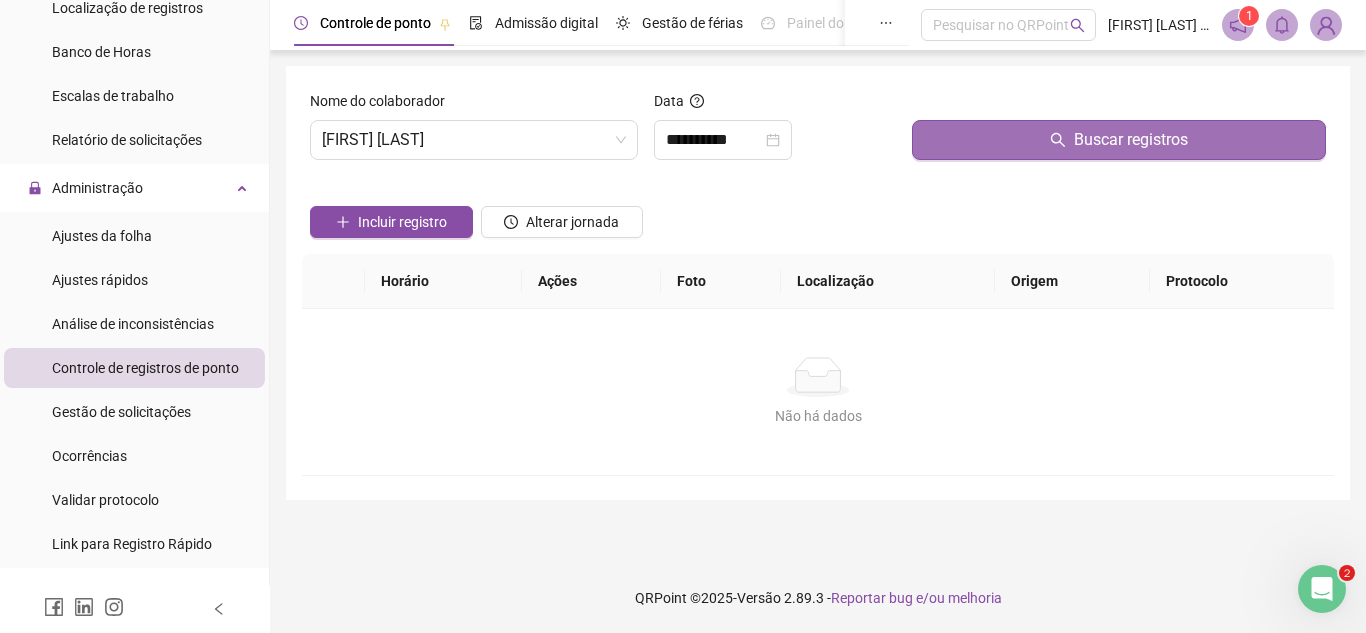 click on "Buscar registros" at bounding box center [1119, 140] 